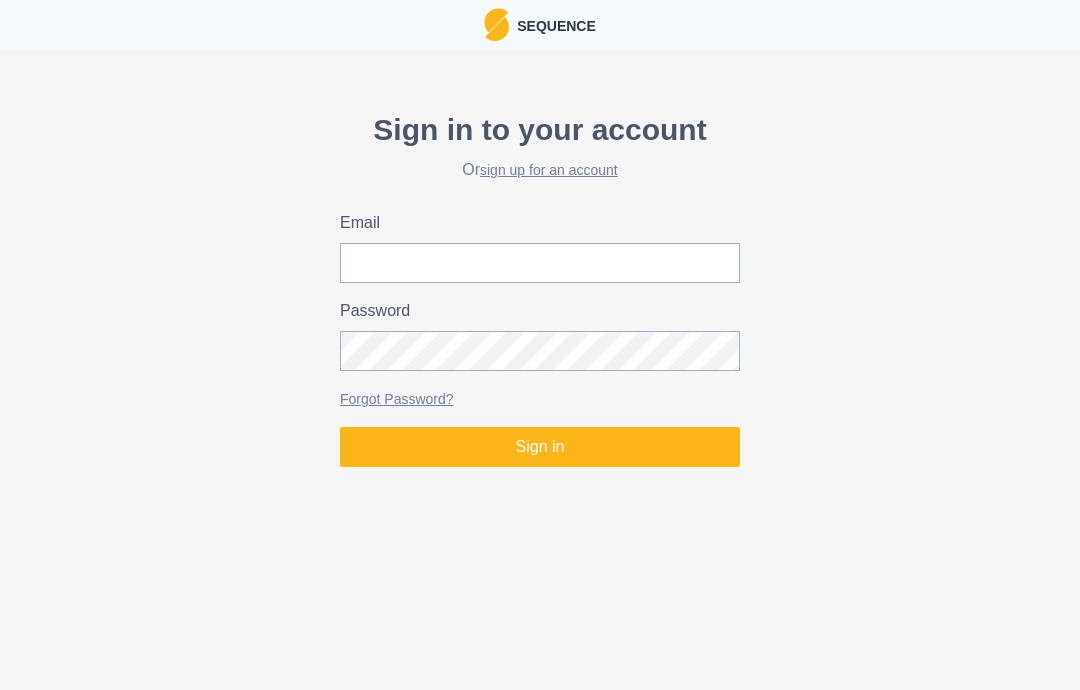 scroll, scrollTop: 0, scrollLeft: 0, axis: both 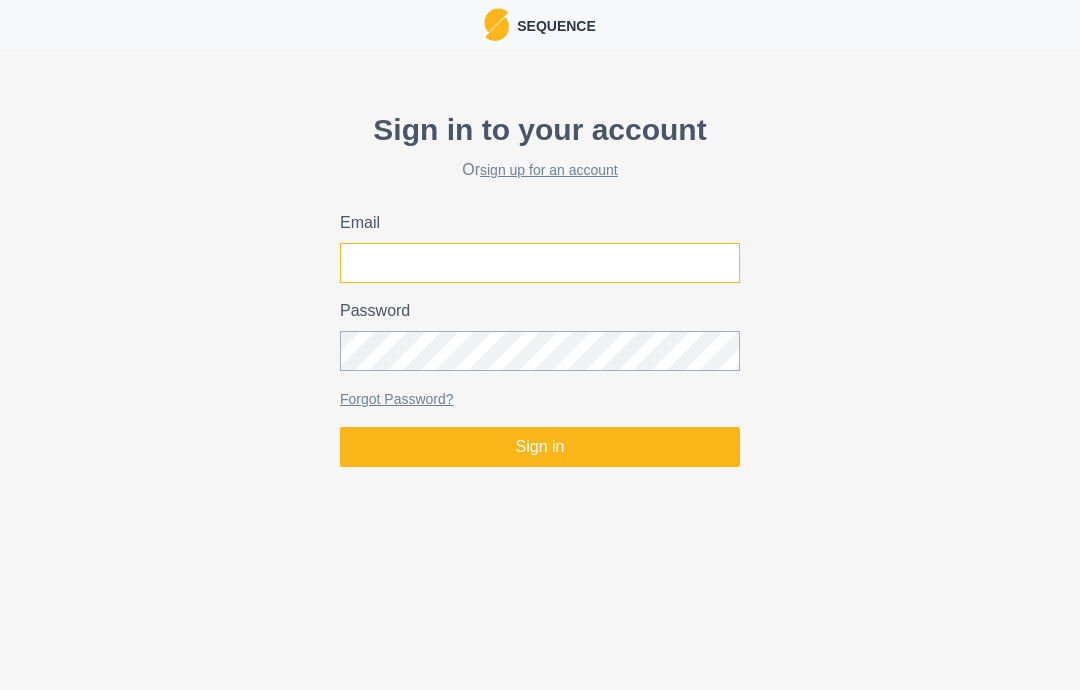 type on "[PERSON_NAME][EMAIL_ADDRESS][PERSON_NAME][DOMAIN_NAME]" 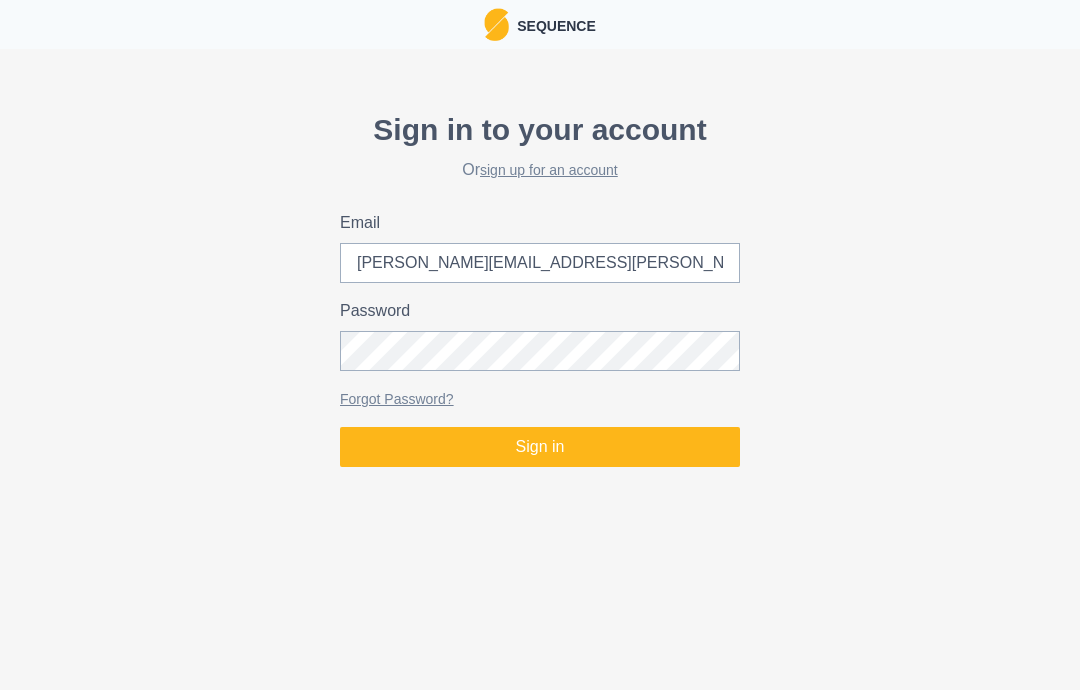 click on "Sign in" at bounding box center [540, 447] 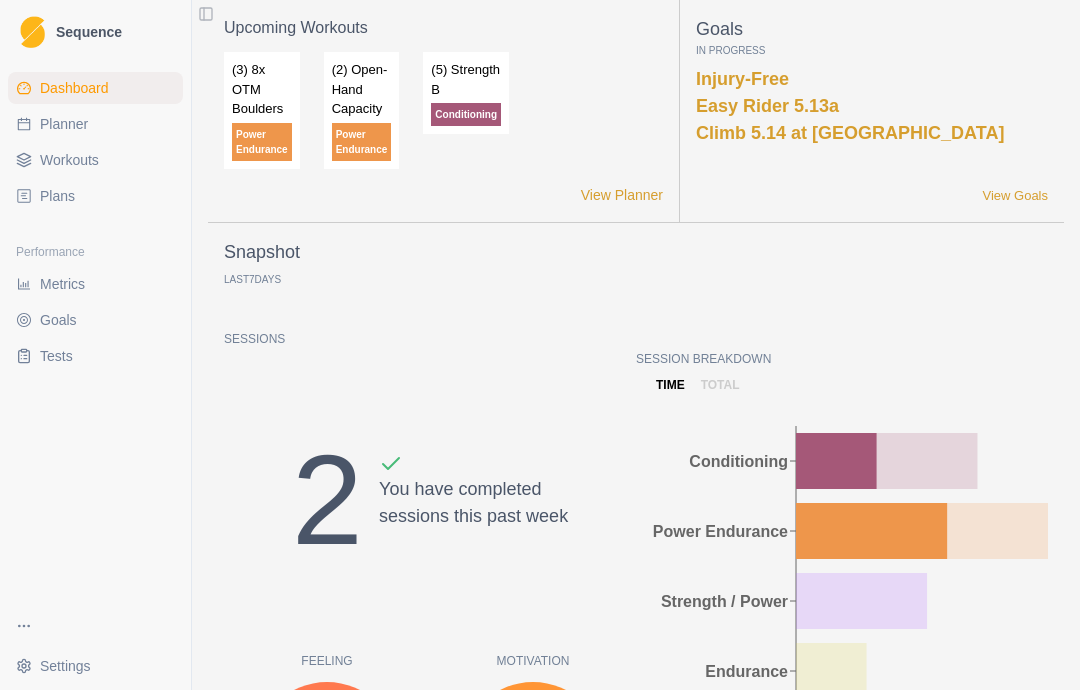 click on "Planner" at bounding box center (64, 124) 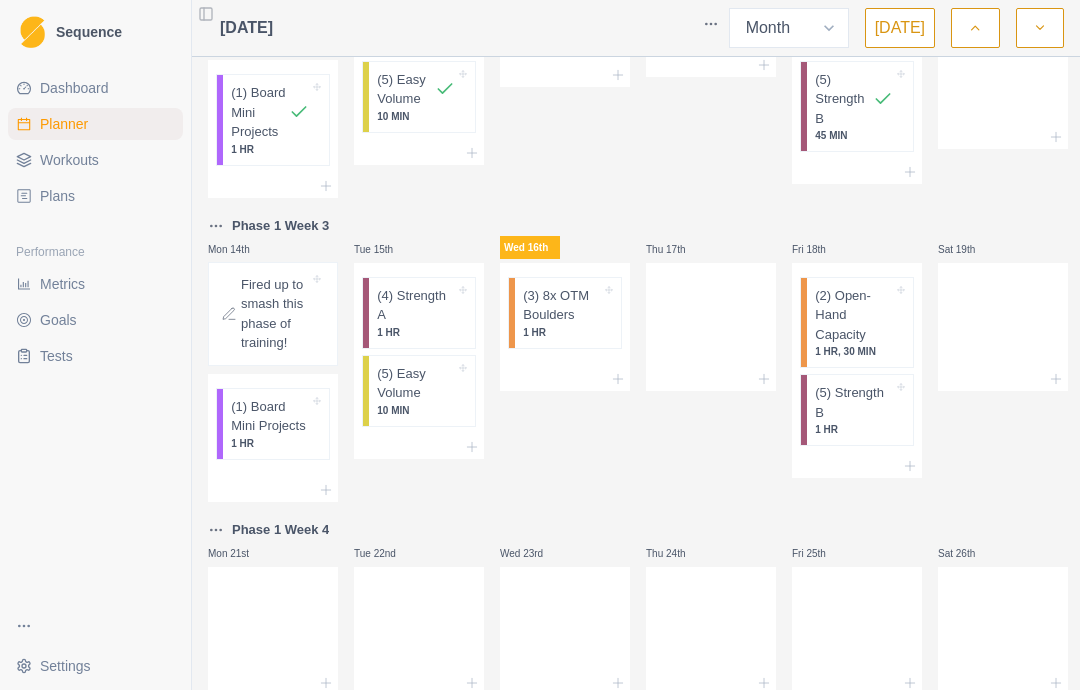 scroll, scrollTop: 467, scrollLeft: 0, axis: vertical 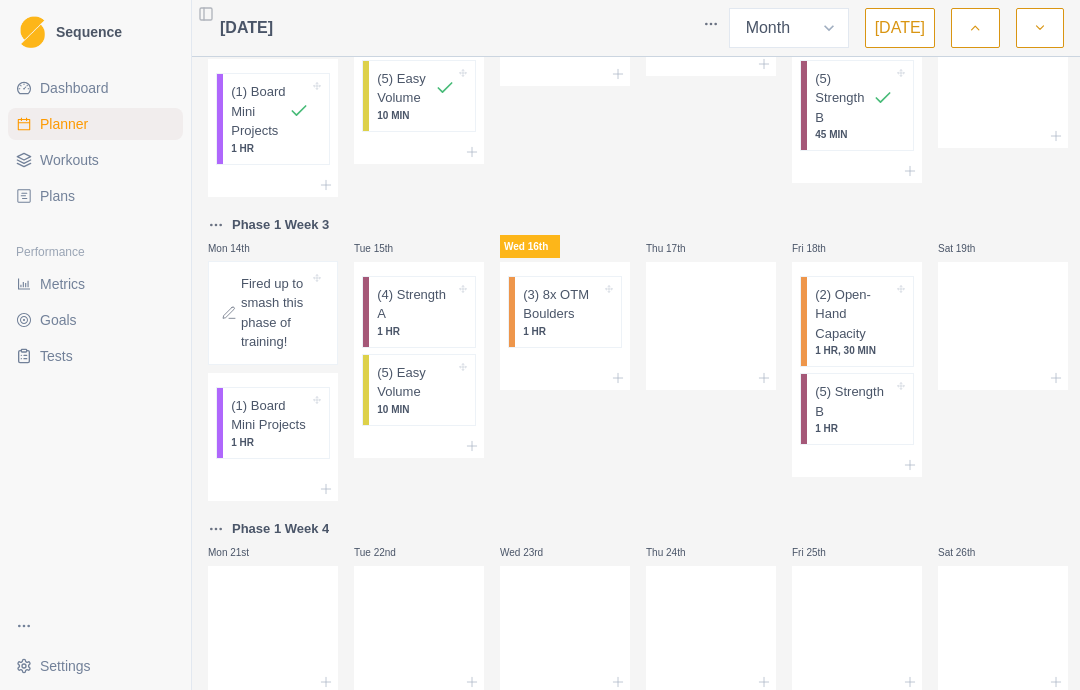 click on "(1) Board Mini Projects" at bounding box center [270, 415] 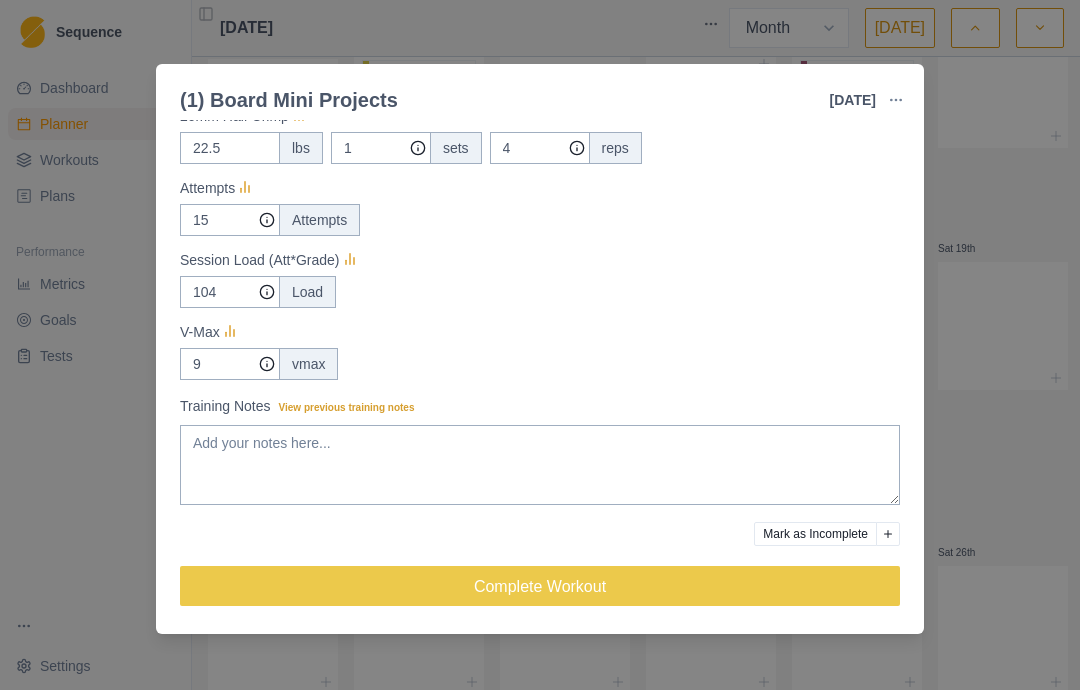 scroll, scrollTop: 340, scrollLeft: 0, axis: vertical 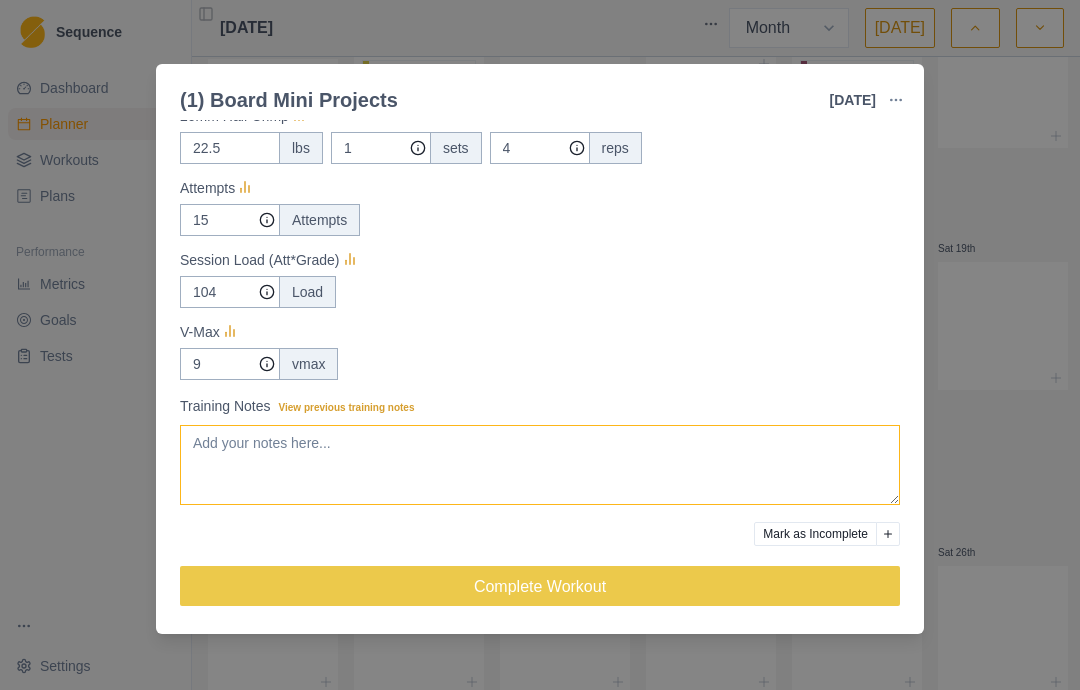 click on "Training Notes View previous training notes" at bounding box center [540, 465] 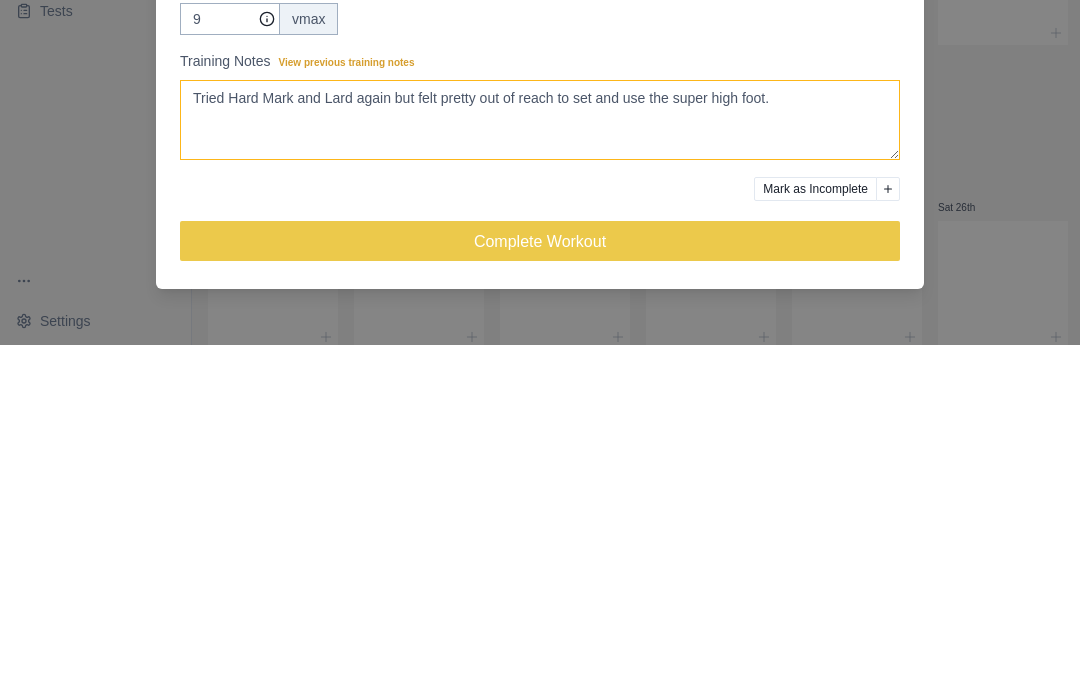 scroll, scrollTop: 80, scrollLeft: 0, axis: vertical 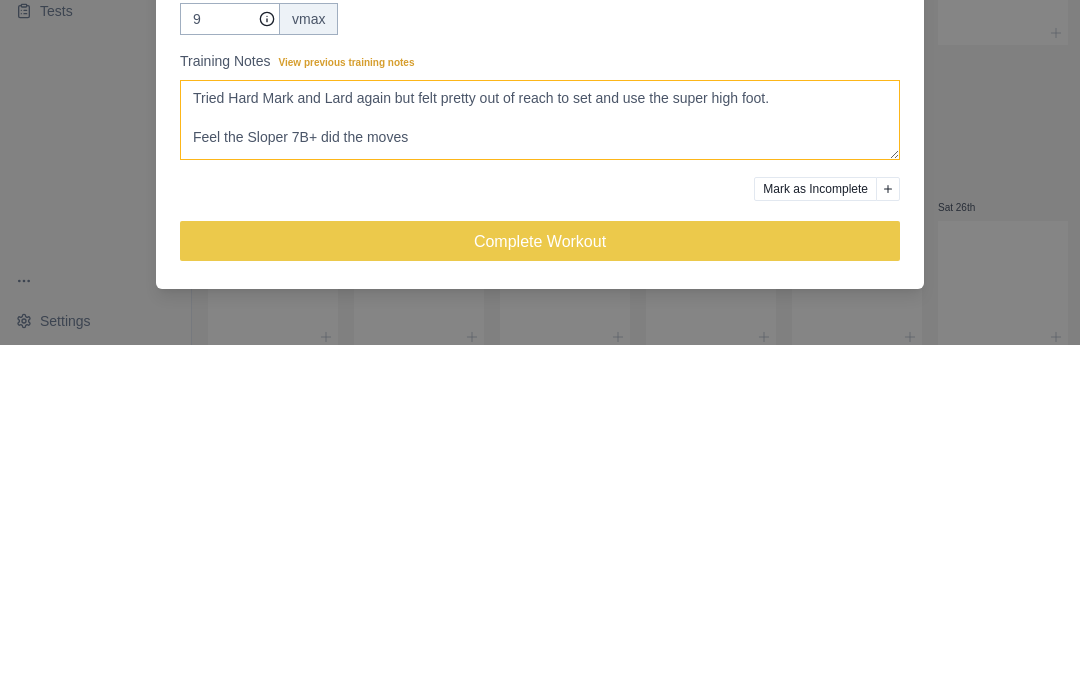 click on "Tried Hard Mark and Lard again but felt pretty out of reach to set and use the super high foot.
Feel the Sloper 7B+ did the moves" at bounding box center [540, 465] 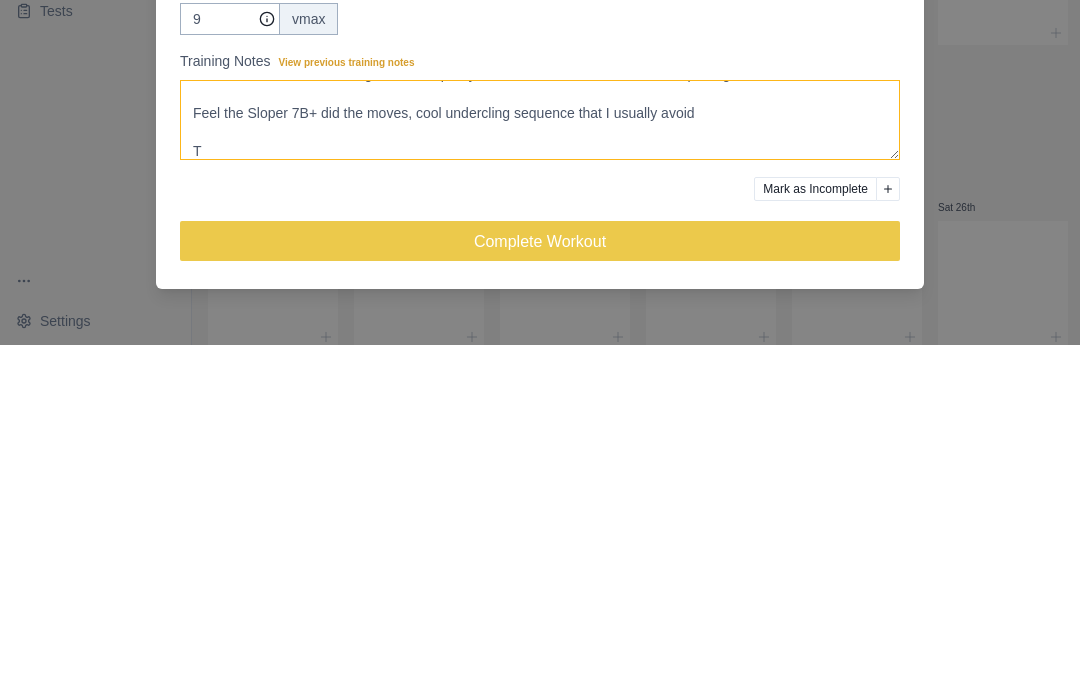 scroll, scrollTop: 24, scrollLeft: 0, axis: vertical 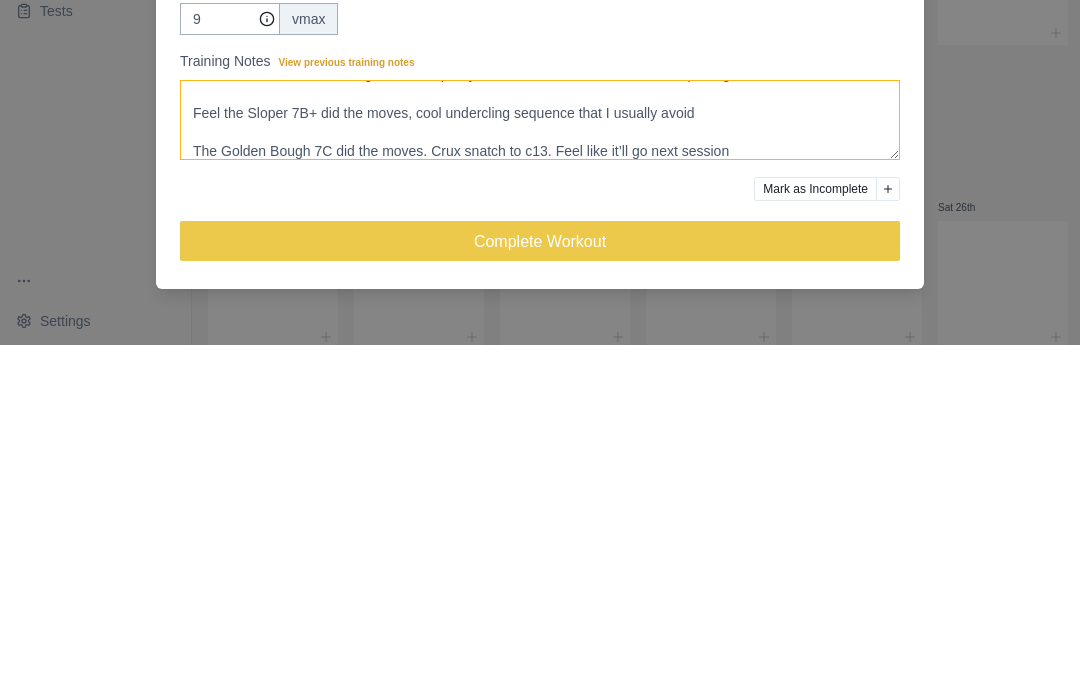 type on "Tried Hard Mark and Lard again but felt pretty out of reach to set and use the super high foot.
Feel the Sloper 7B+ did the moves, cool undercling sequence that I usually avoid
The Golden Bough 7C did the moves. Crux snatch to c13. Feel like it’ll go next session" 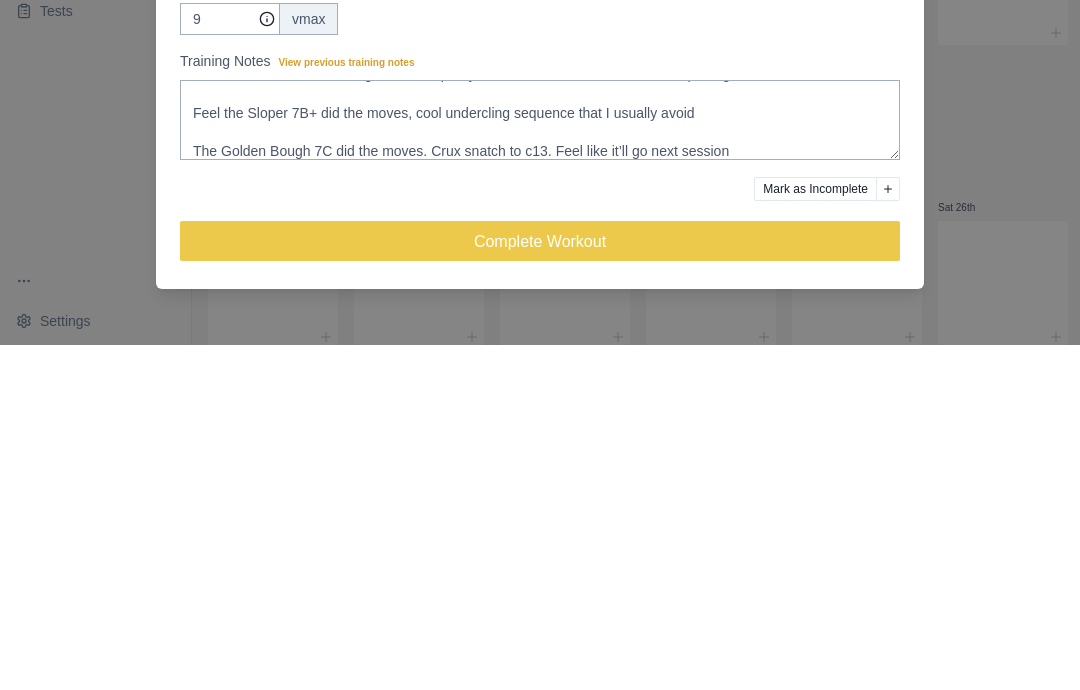 click on "Strength / Power Duration:  1 HR 12 second max hangs + board projects in 1-3 session RP range View workout details Actual Workout Duration 60 minutes Feeling Clear (1 = Low – 10 = High) 5 Performance Clear (1 = Low – 10 = High) 6 Measures 20mm Half Crimp 22.5 lbs 1 sets 4 reps Attempts 15 Attempts Session Load (Att*Grade) 104 Load V-Max 9 vmax Training Notes View previous training notes Tried Hard Mark and Lard again but felt pretty out of reach to set and use the super high foot.
Feel the Sloper 7B+ did the moves, cool undercling sequence that I usually avoid
The Golden Bough 7C did the moves. Crux snatch to c13. Feel like it’ll go next session Mark as Incomplete Complete Workout" at bounding box center (540, 207) 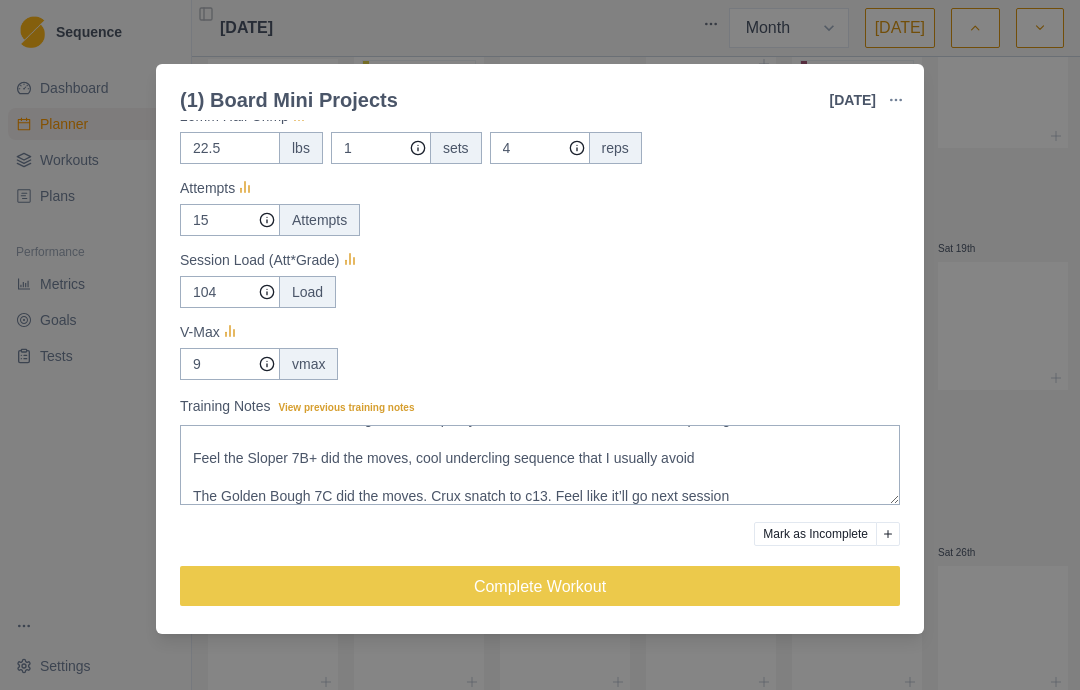 click on "Complete Workout" at bounding box center (540, 586) 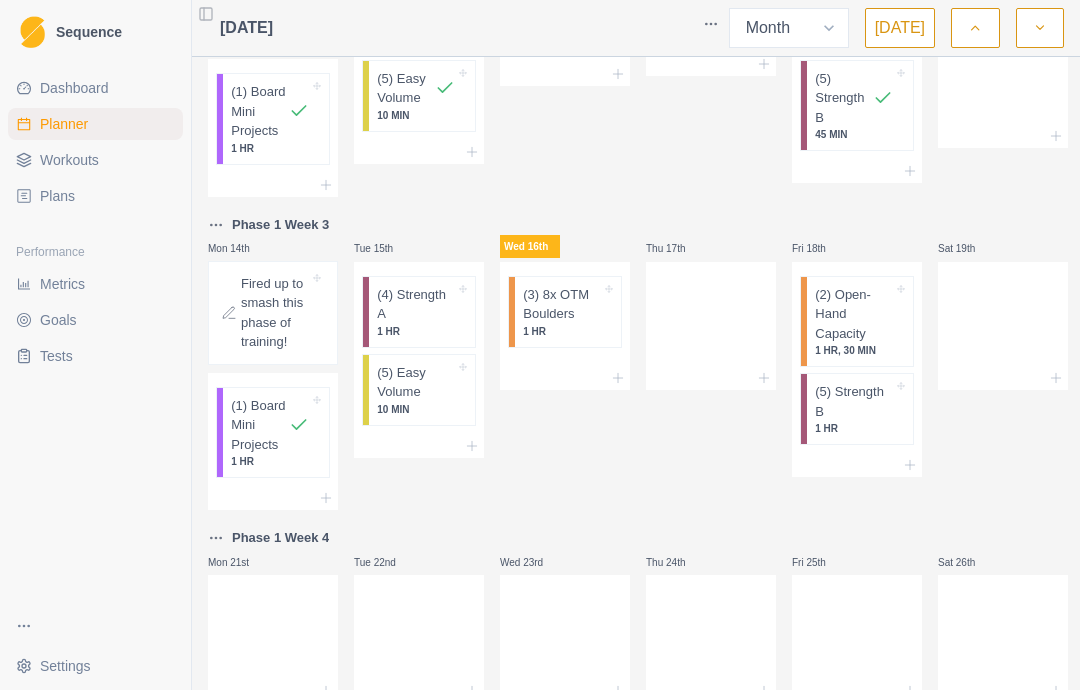 click on "(4) Strength A" at bounding box center [416, 304] 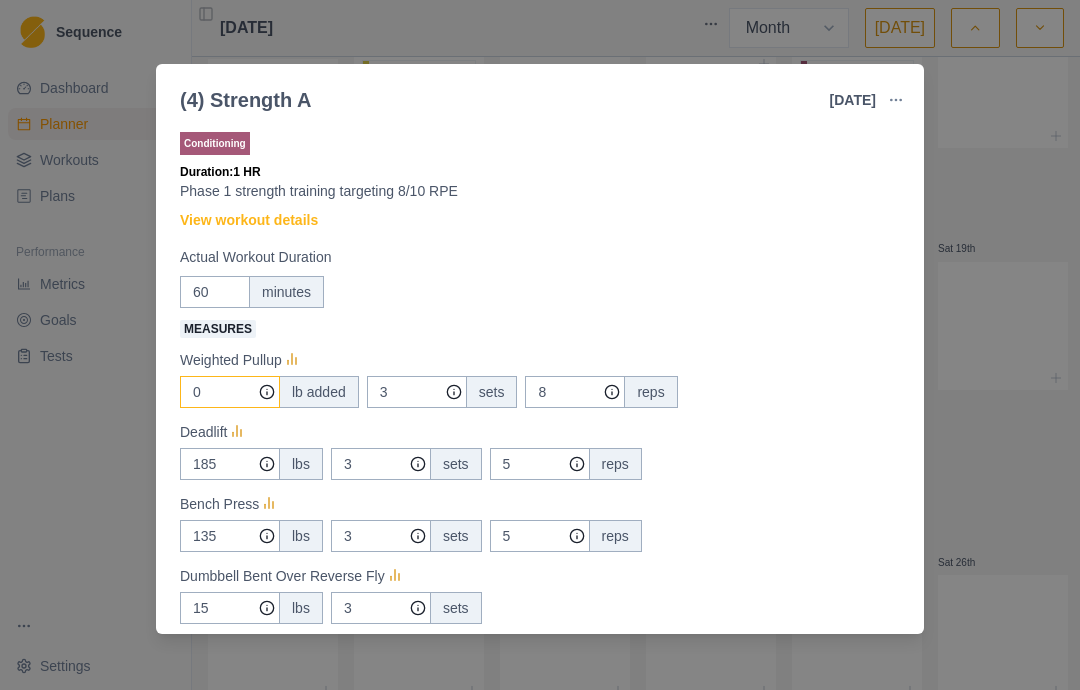 click on "0" at bounding box center (230, 392) 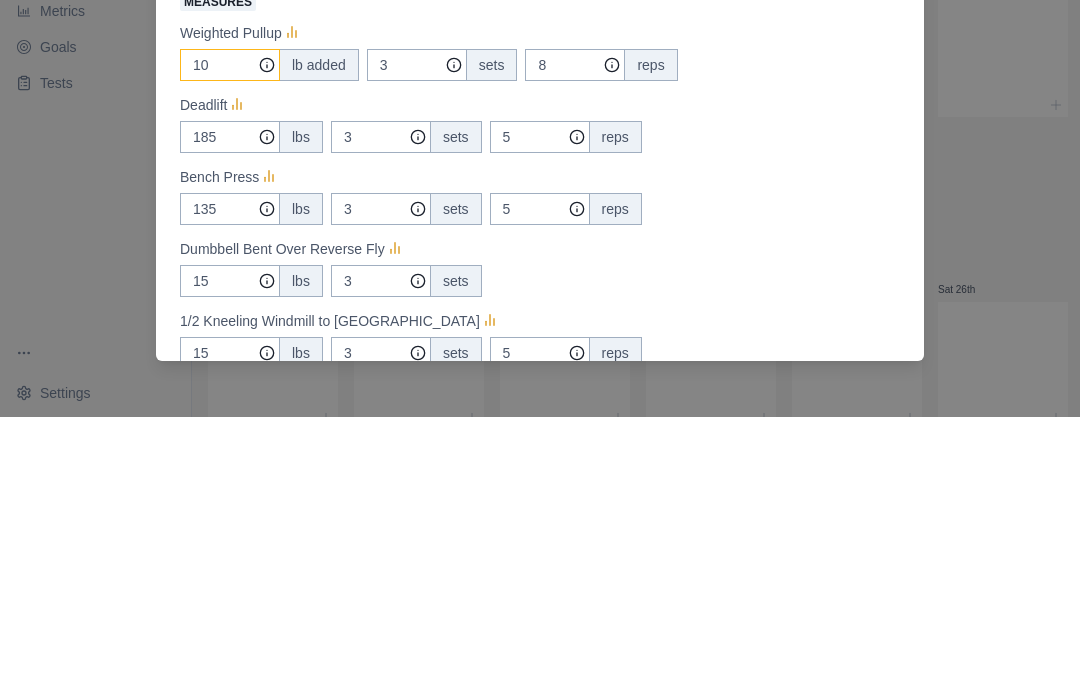 scroll, scrollTop: 56, scrollLeft: 0, axis: vertical 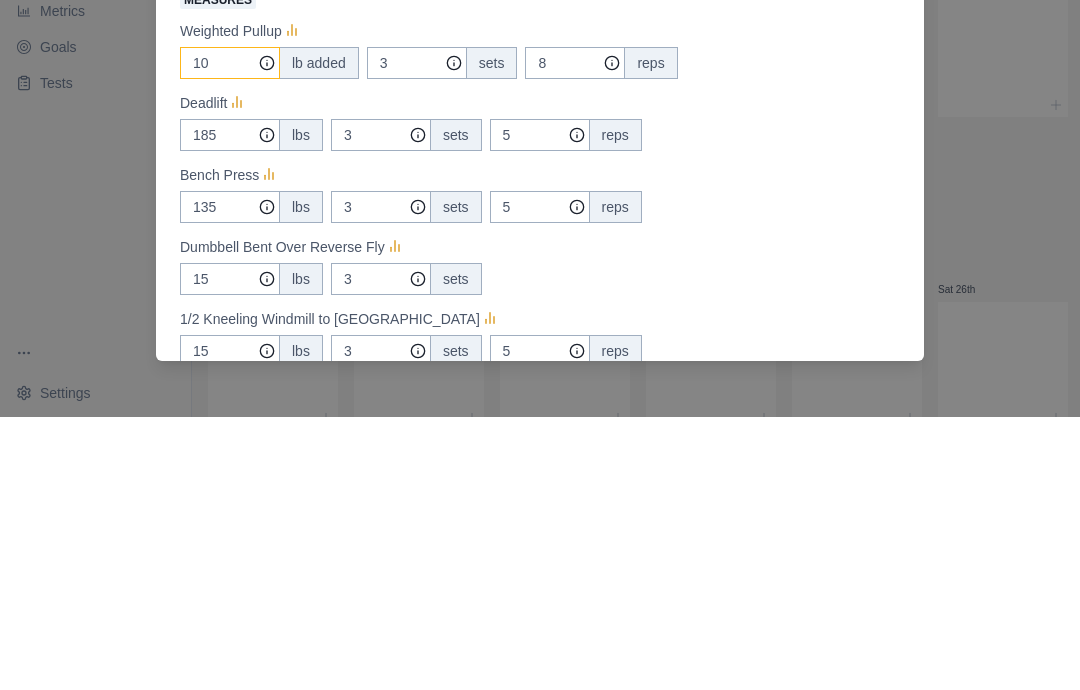 type on "10" 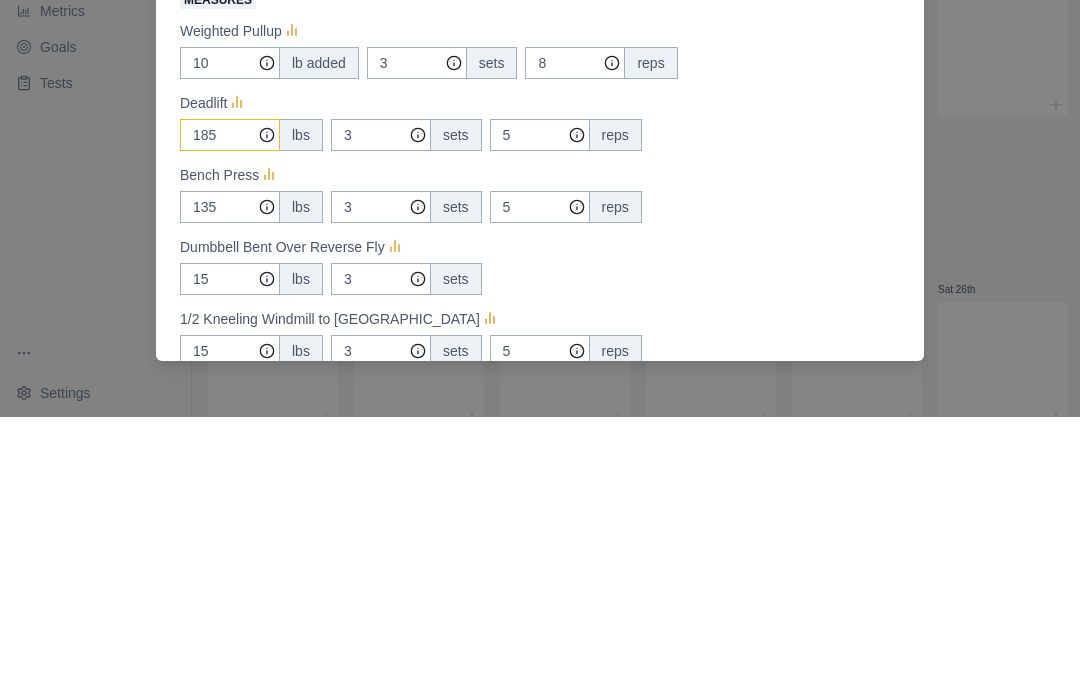click on "185" at bounding box center (230, 336) 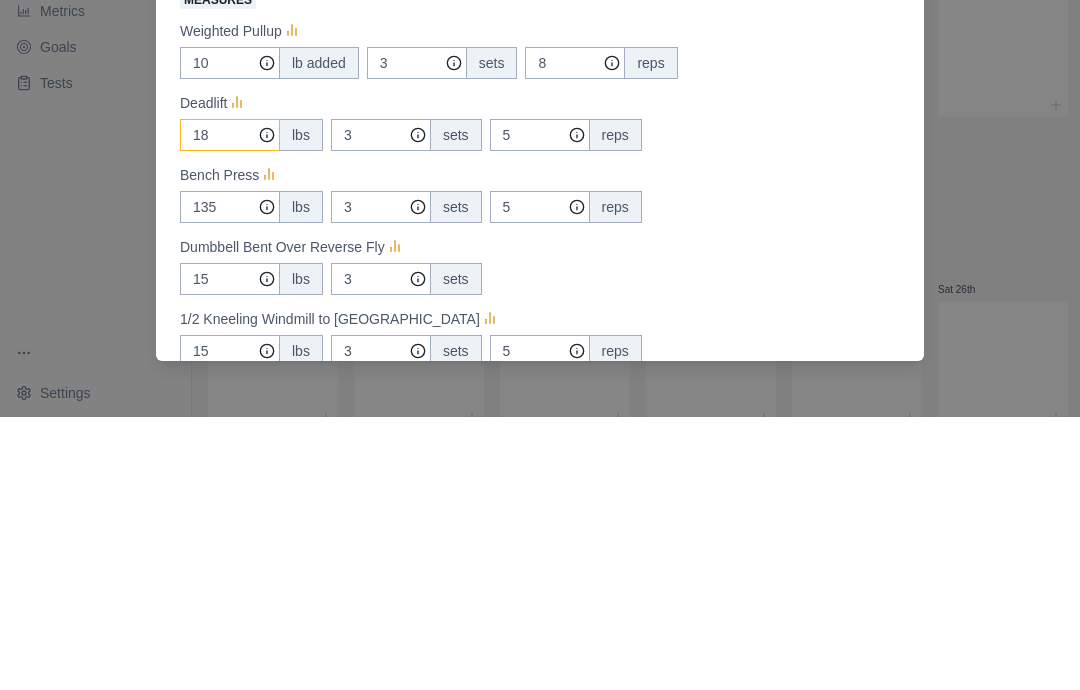 type on "1" 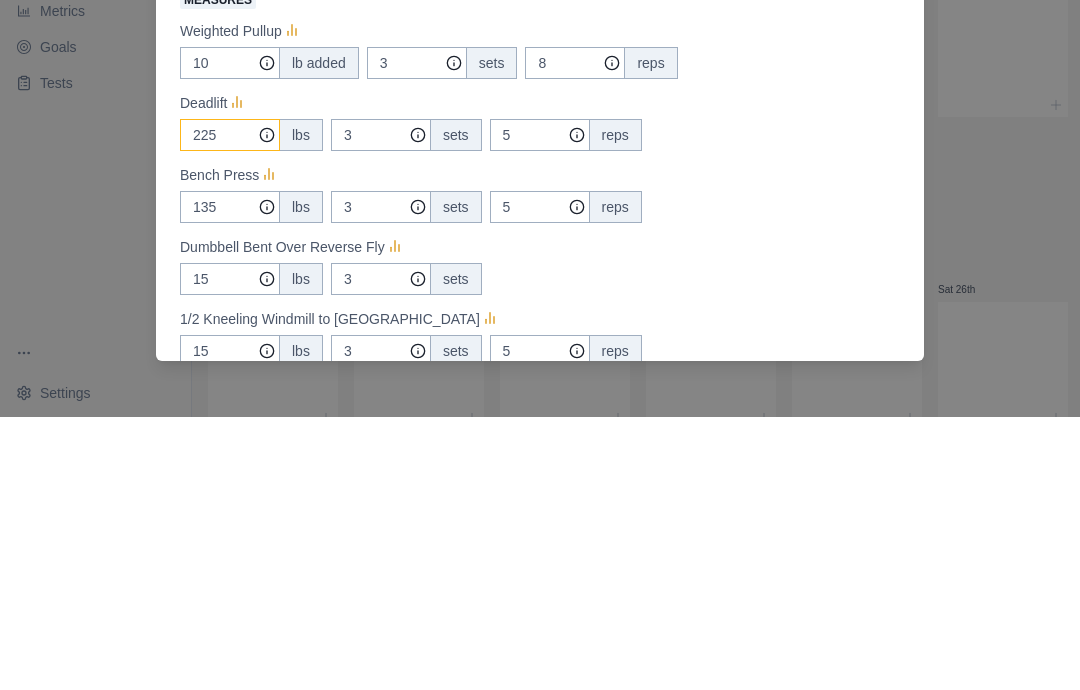 type on "225" 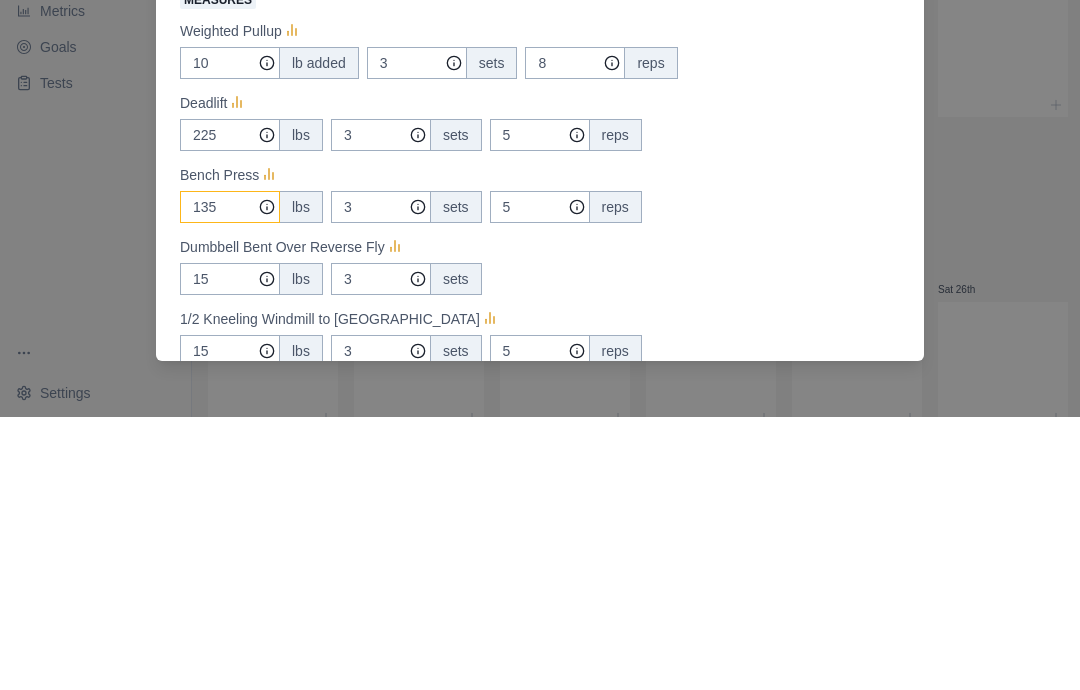 click on "135" at bounding box center [230, 336] 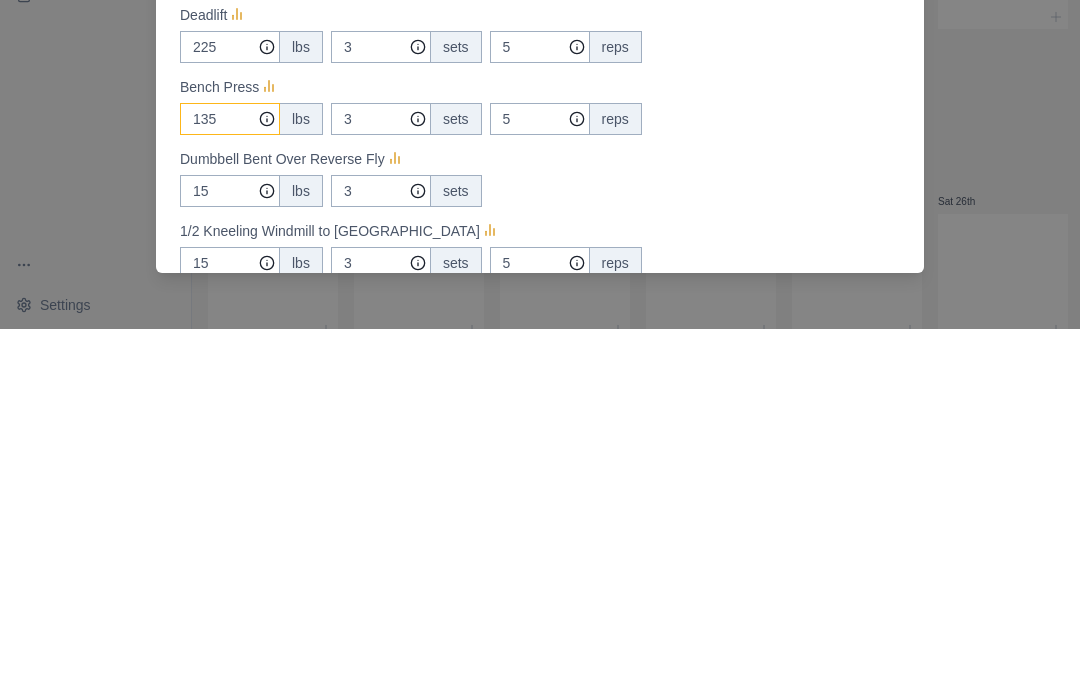 click on "135" at bounding box center (230, 336) 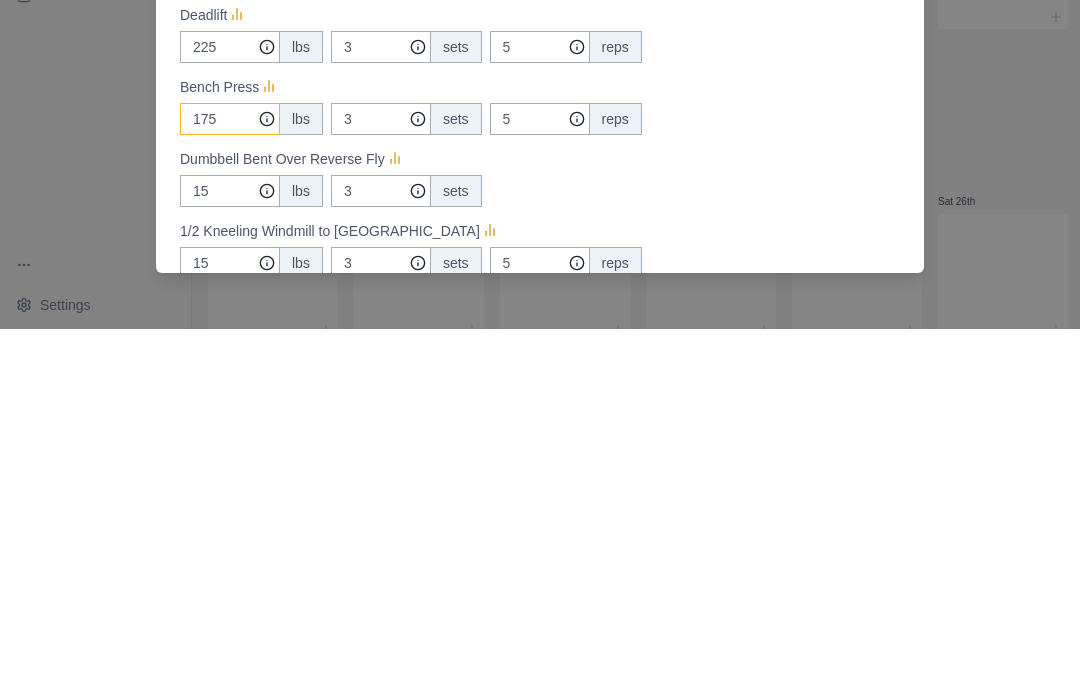 type on "175" 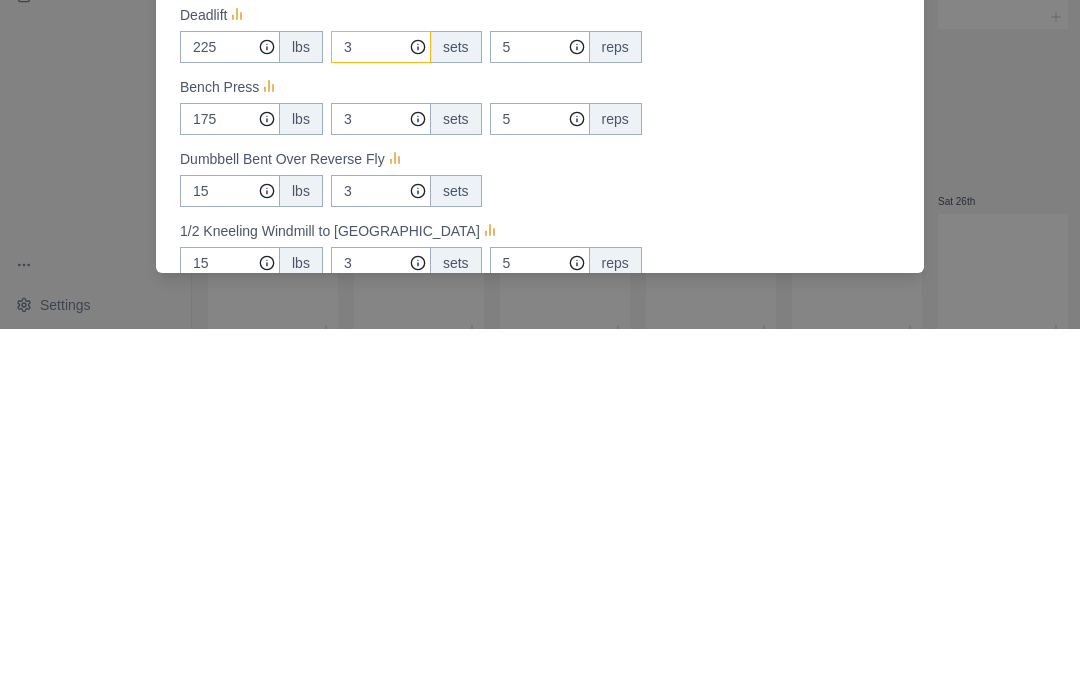 click on "3" at bounding box center [417, 336] 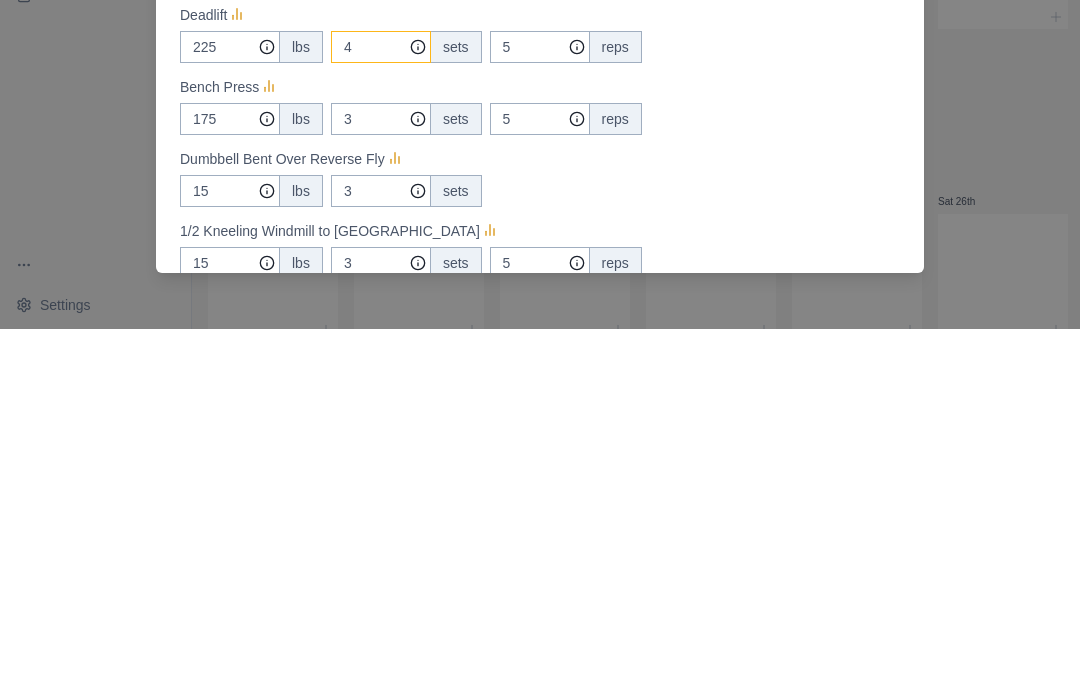 type on "4" 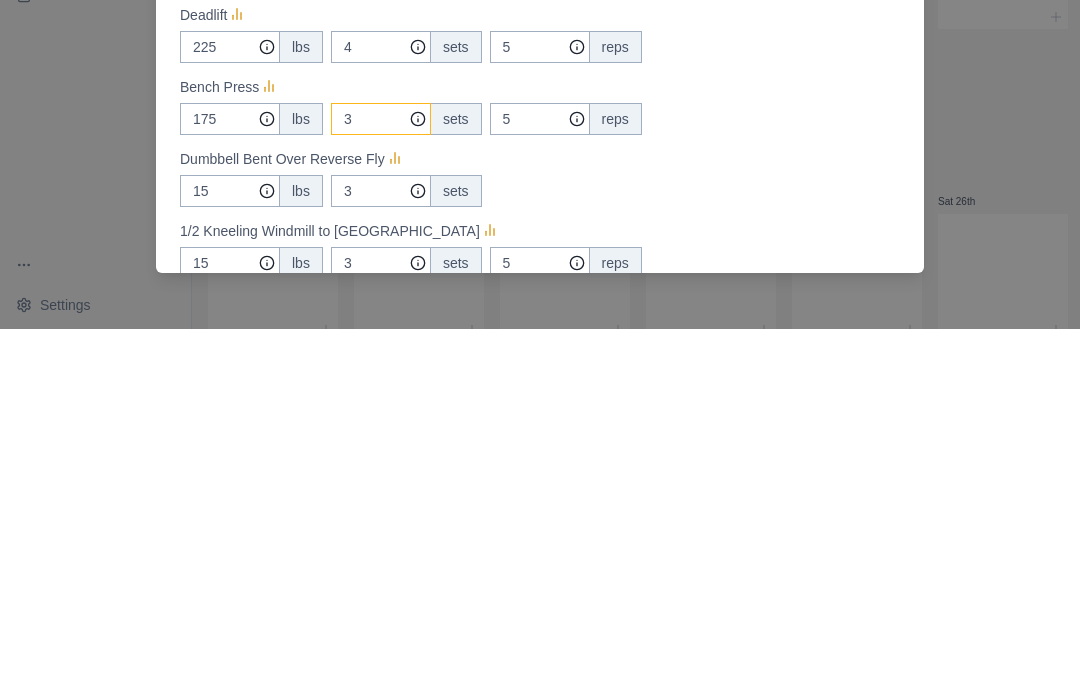 click on "3" at bounding box center [417, 336] 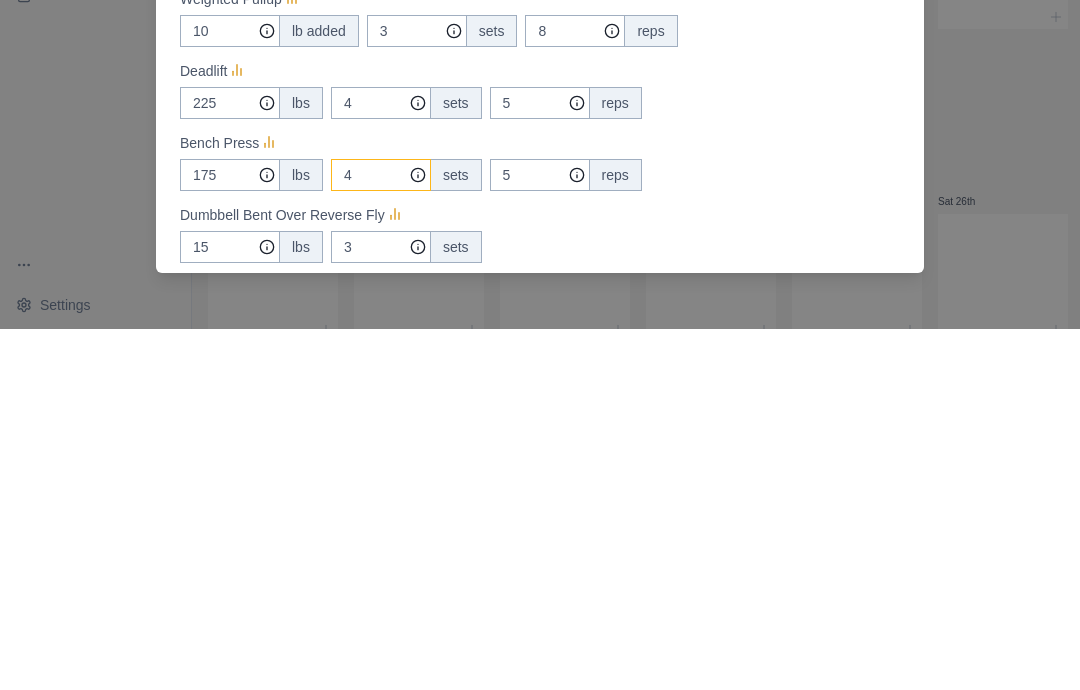 scroll, scrollTop: 0, scrollLeft: 0, axis: both 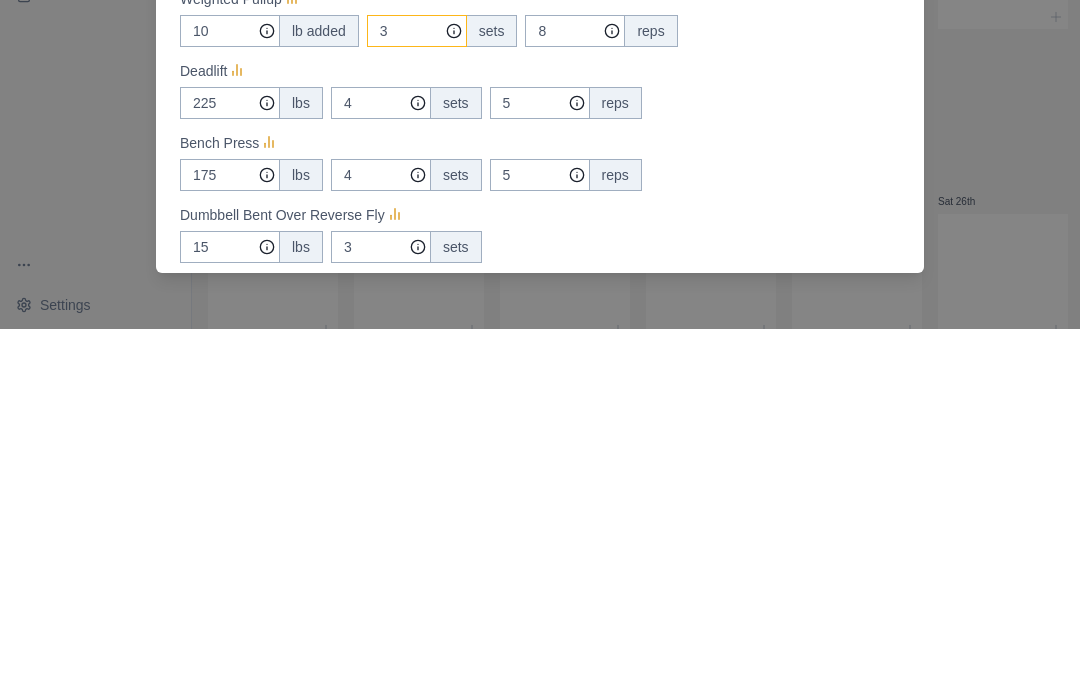 click on "3" at bounding box center (417, 392) 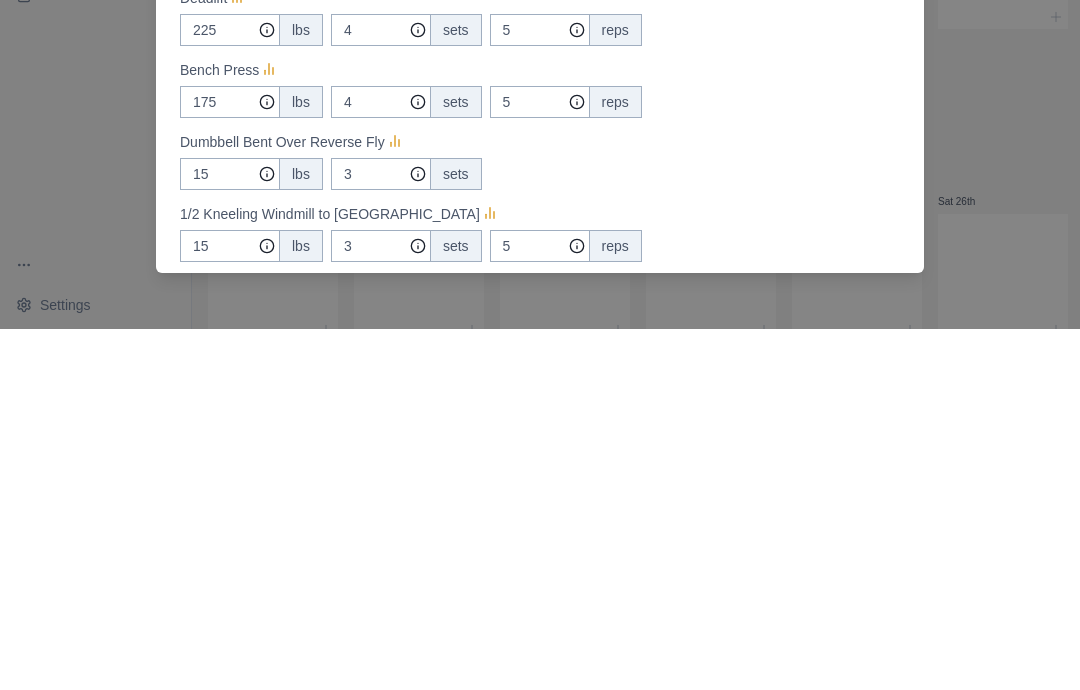 scroll, scrollTop: 113, scrollLeft: 0, axis: vertical 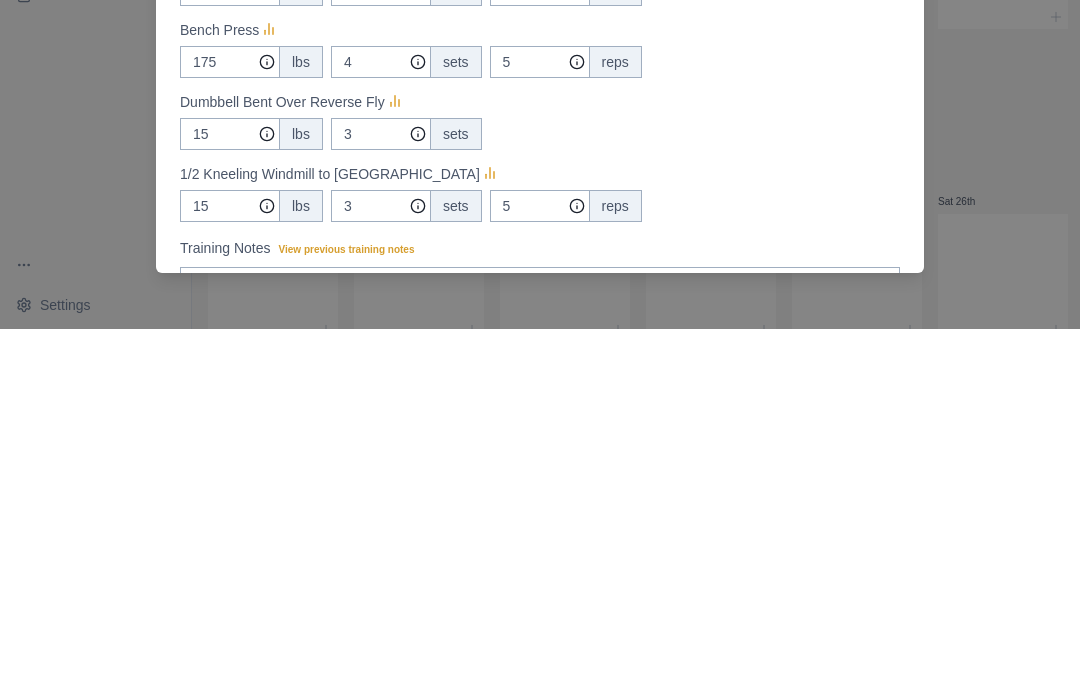 type on "5" 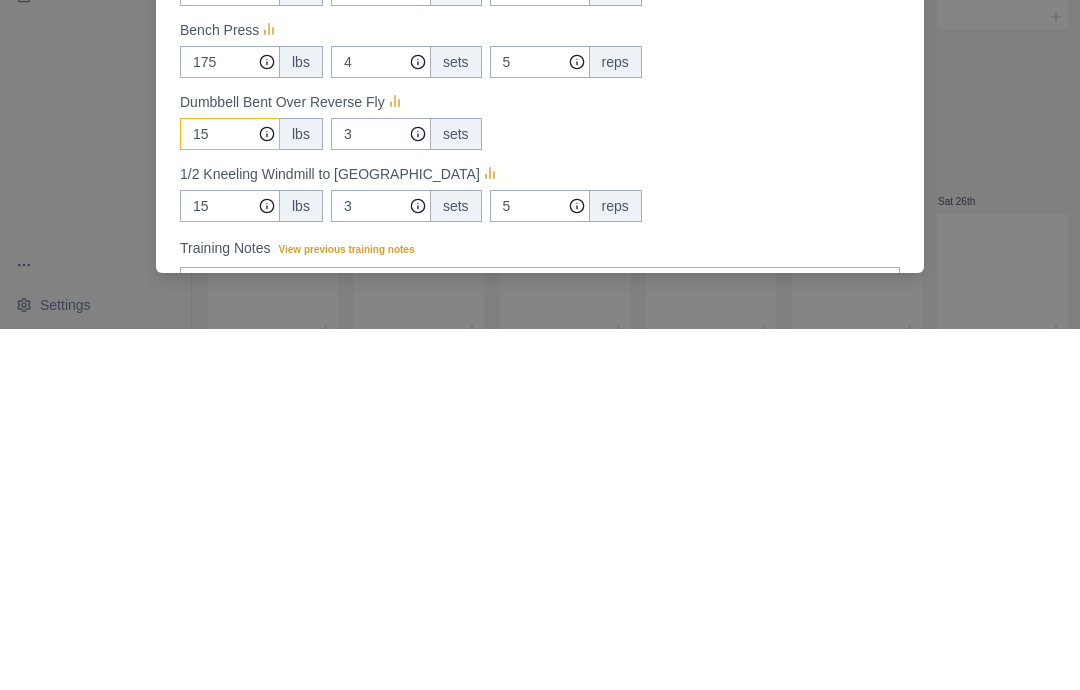 click on "15" at bounding box center [230, 279] 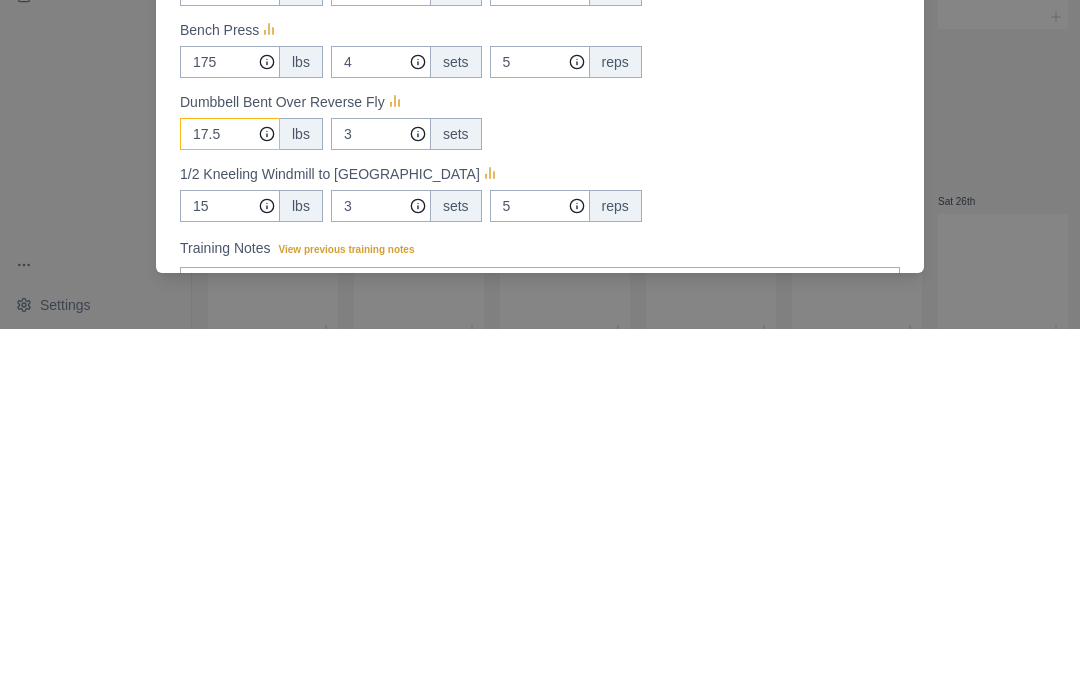 type on "17.5" 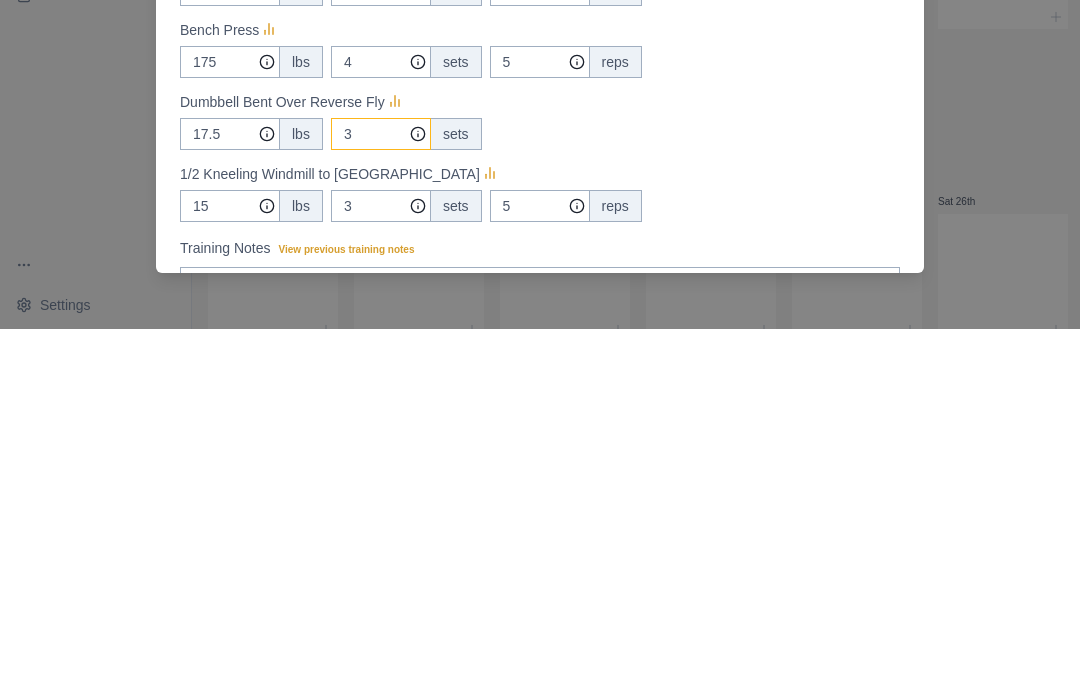 click on "3" at bounding box center (417, 279) 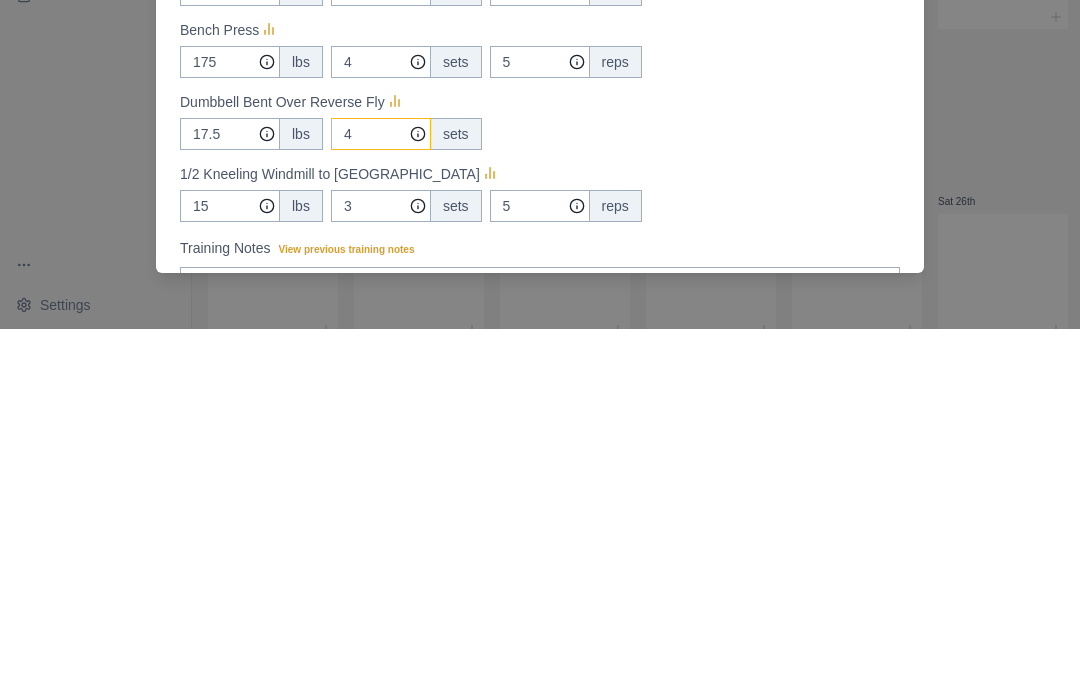 type on "4" 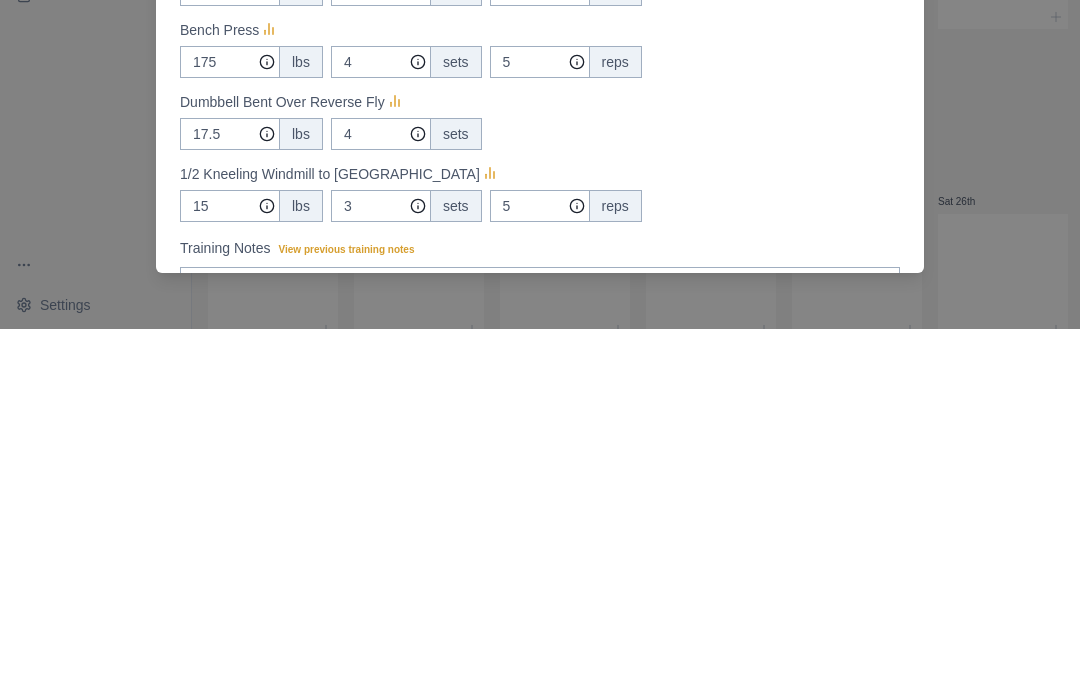 click on "1/2 Kneeling Windmill to [GEOGRAPHIC_DATA]" at bounding box center [540, 535] 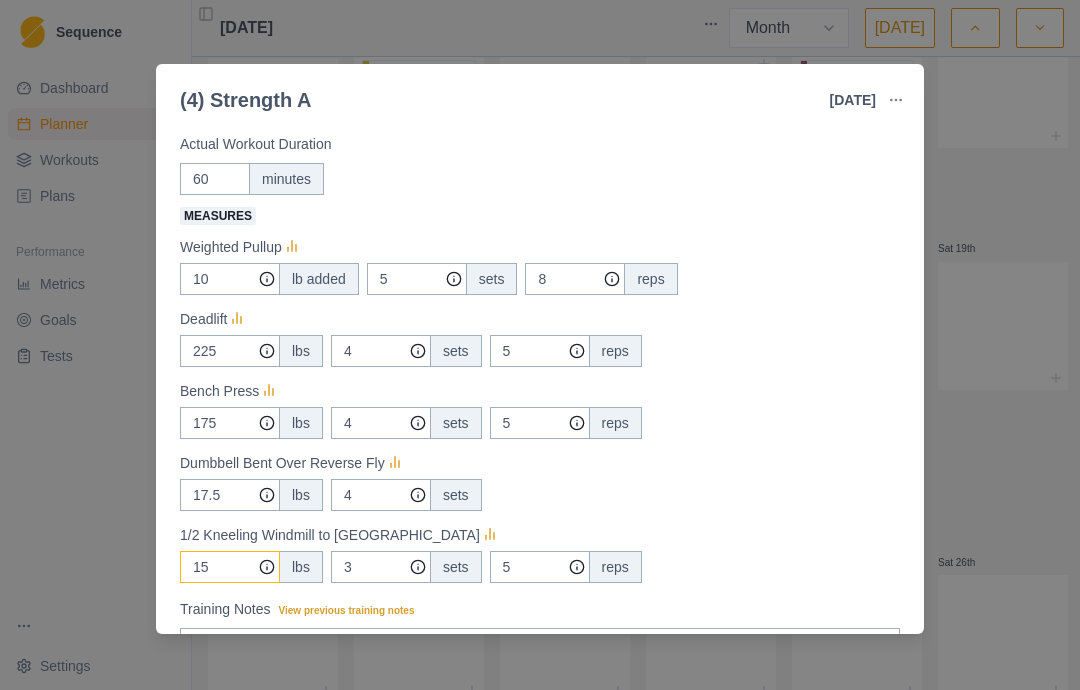 click on "15" at bounding box center (230, 279) 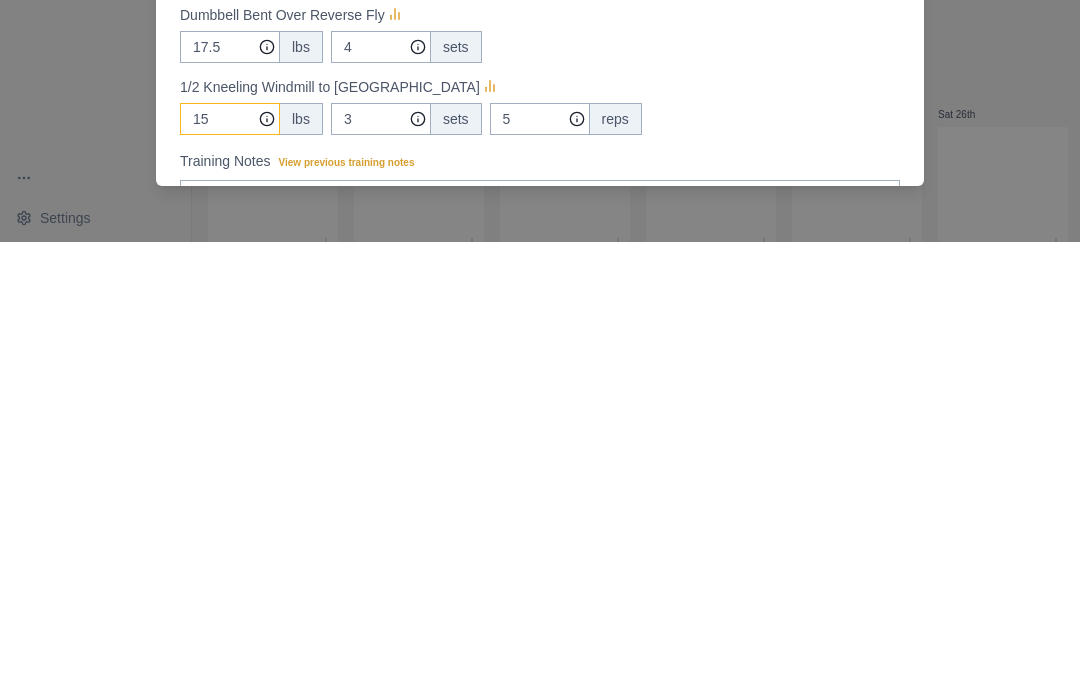 type on "1" 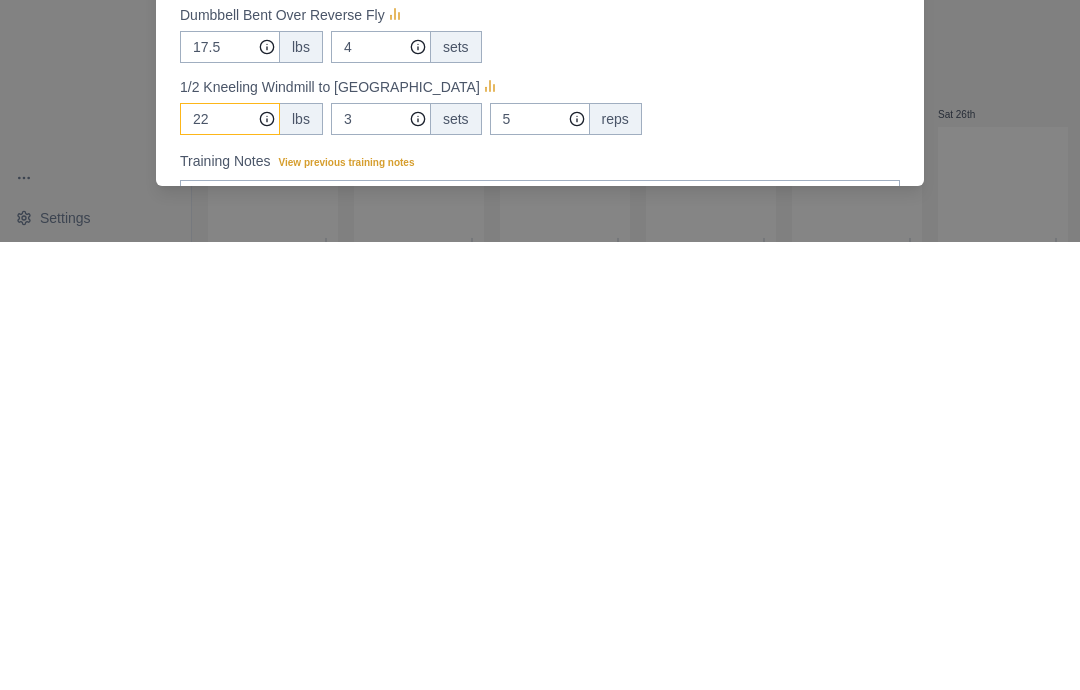 type on "22" 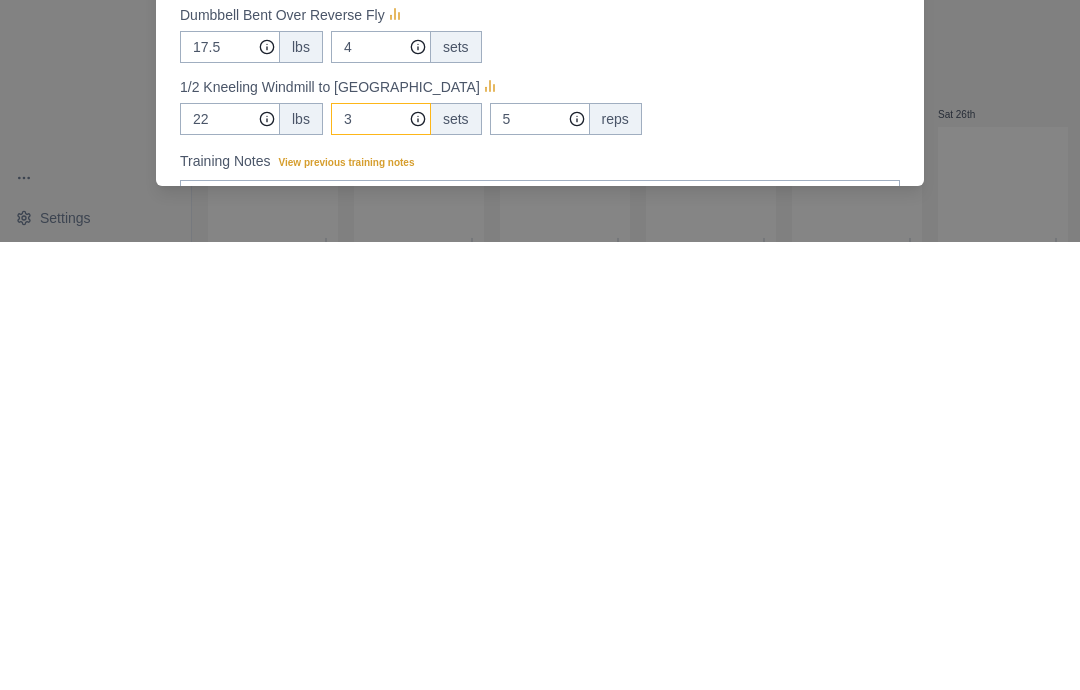 click on "3" at bounding box center [417, 279] 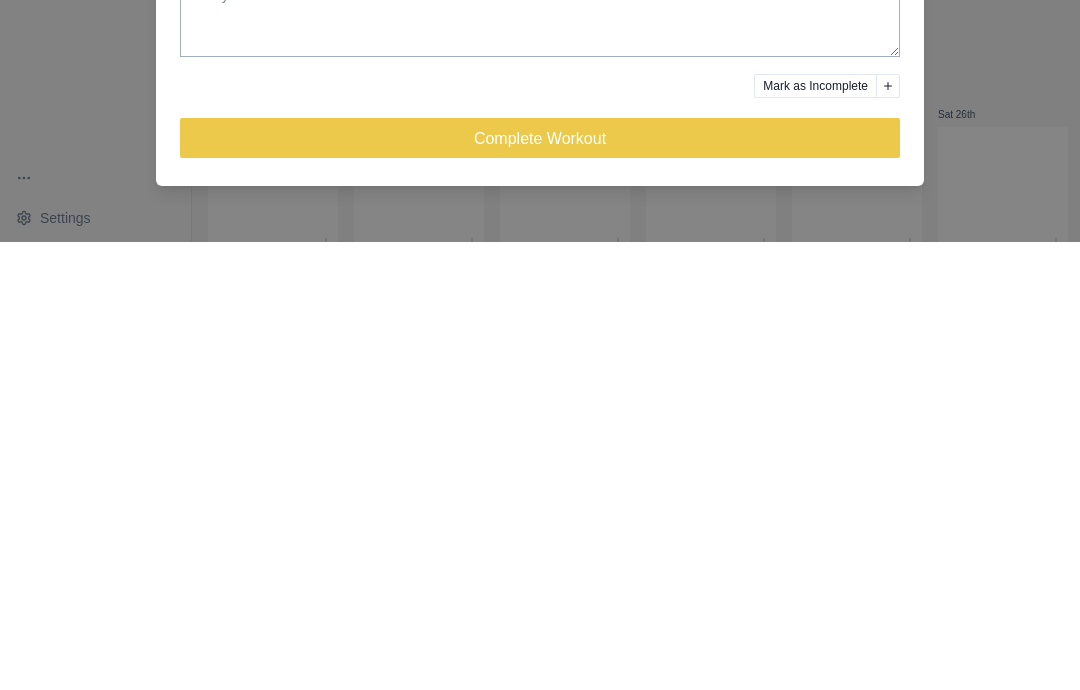 scroll, scrollTop: 317, scrollLeft: 0, axis: vertical 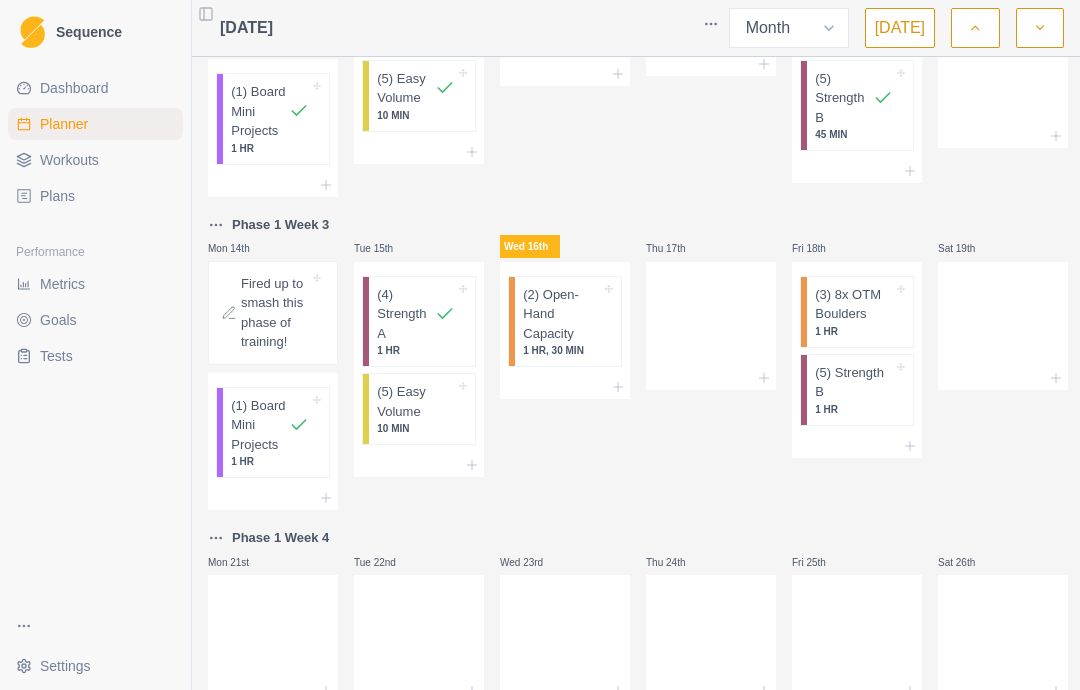click on "Fired up to smash this phase of training!" at bounding box center [275, 313] 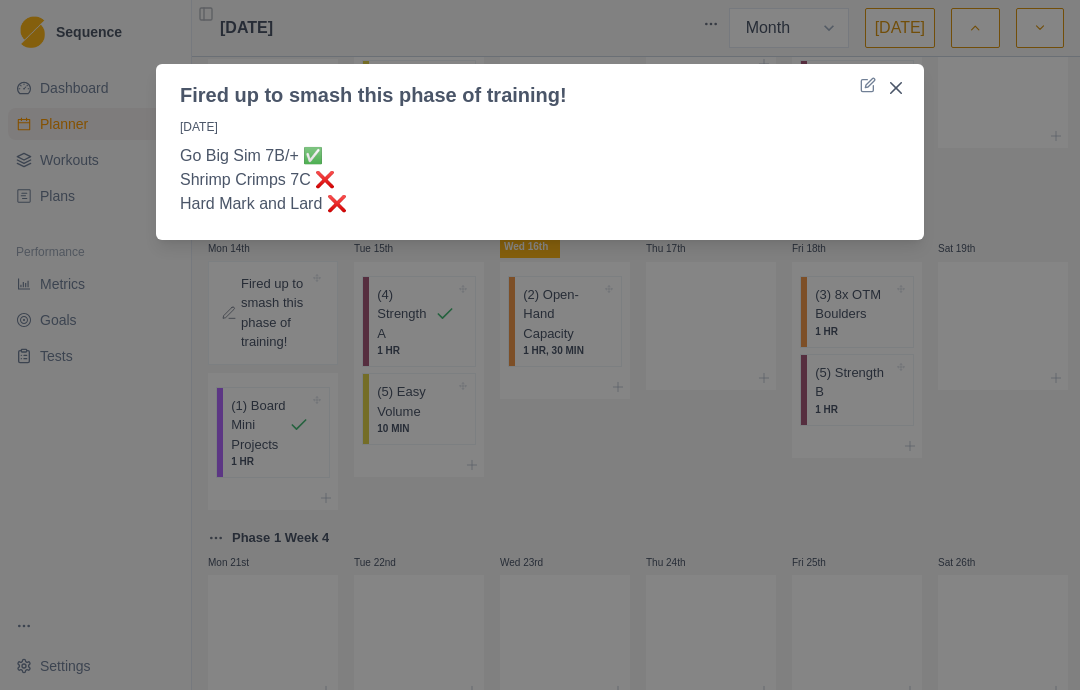 click 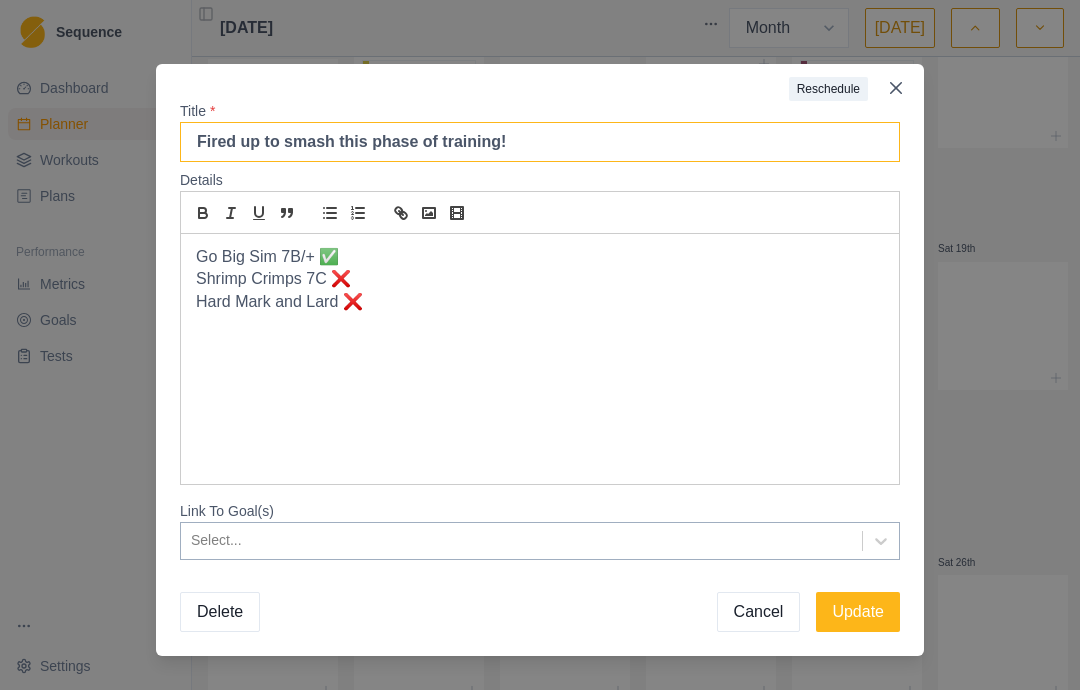 click on "Fired up to smash this phase of training!" at bounding box center [540, 142] 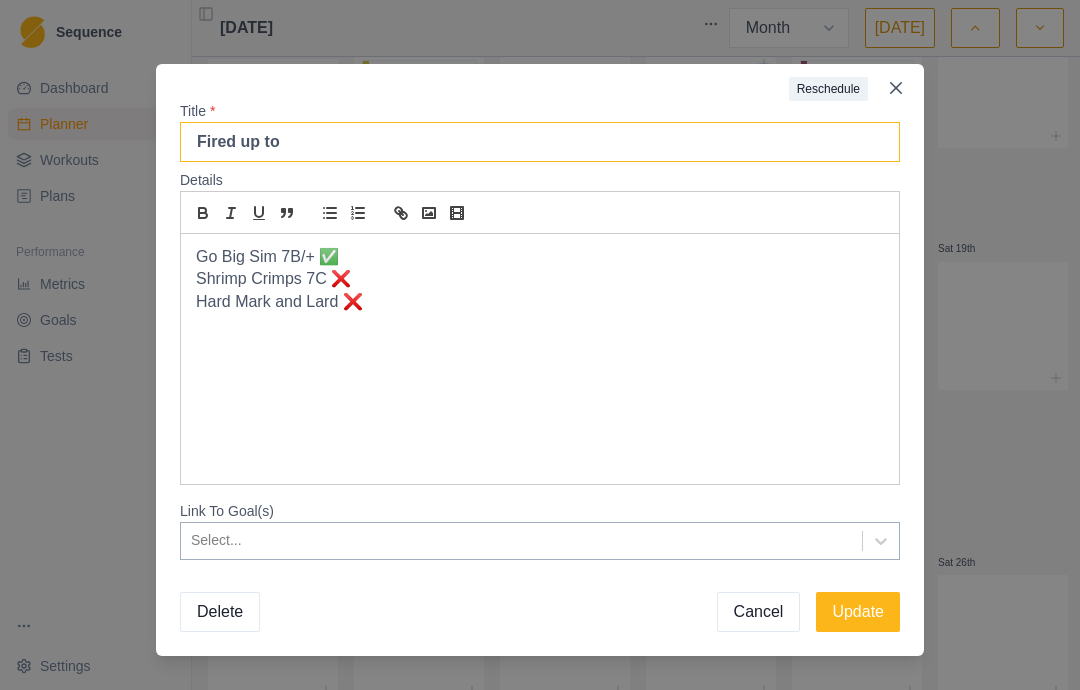 type on "Fired" 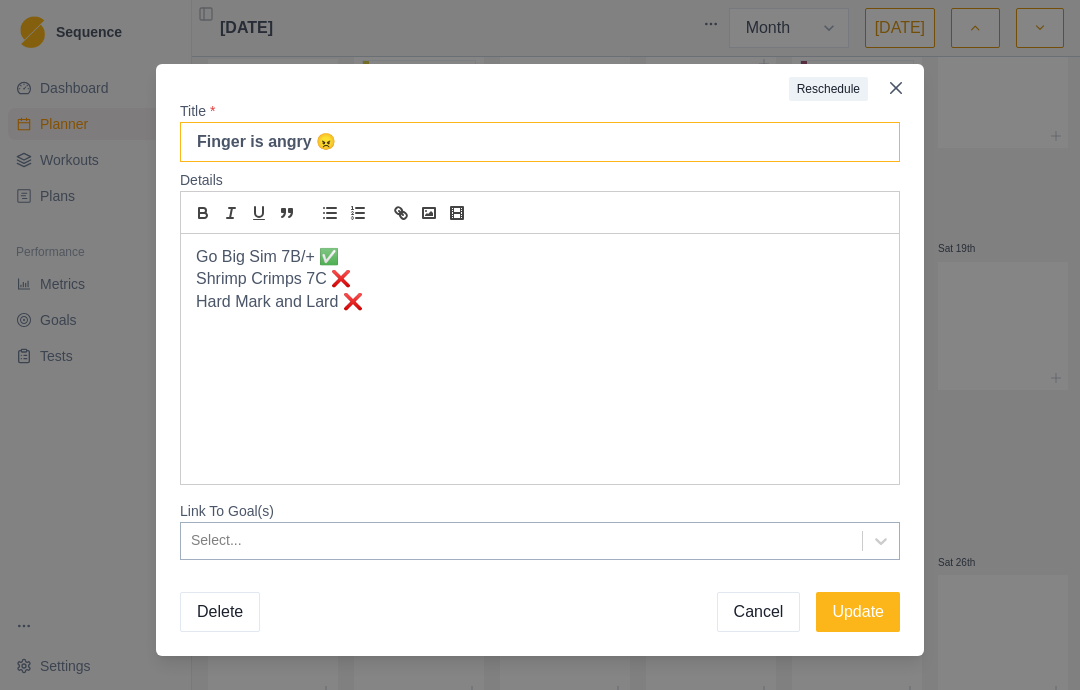 scroll, scrollTop: 32, scrollLeft: 0, axis: vertical 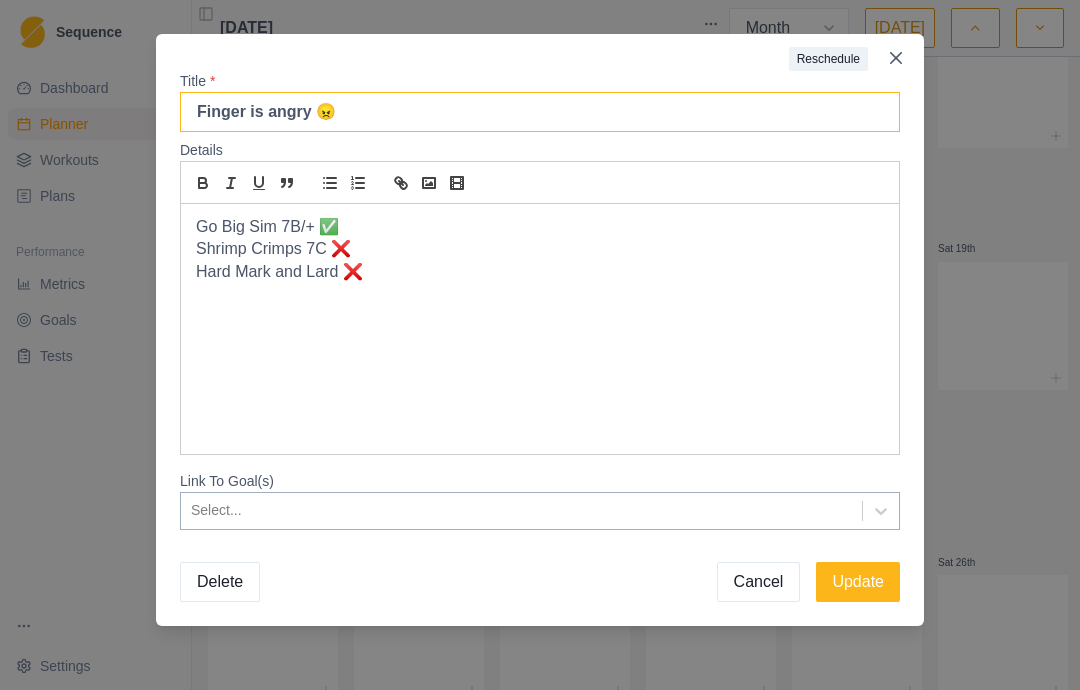 type on "Finger is angry 😠" 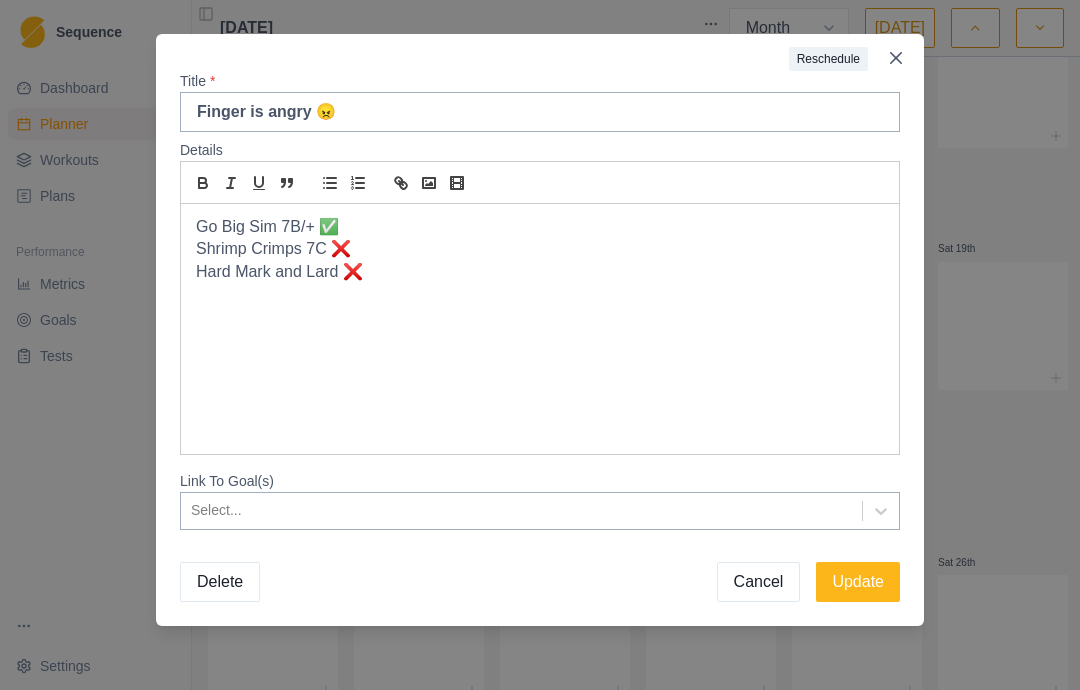 click on "Go Big Sim 7B/+ ✅️" at bounding box center (540, 227) 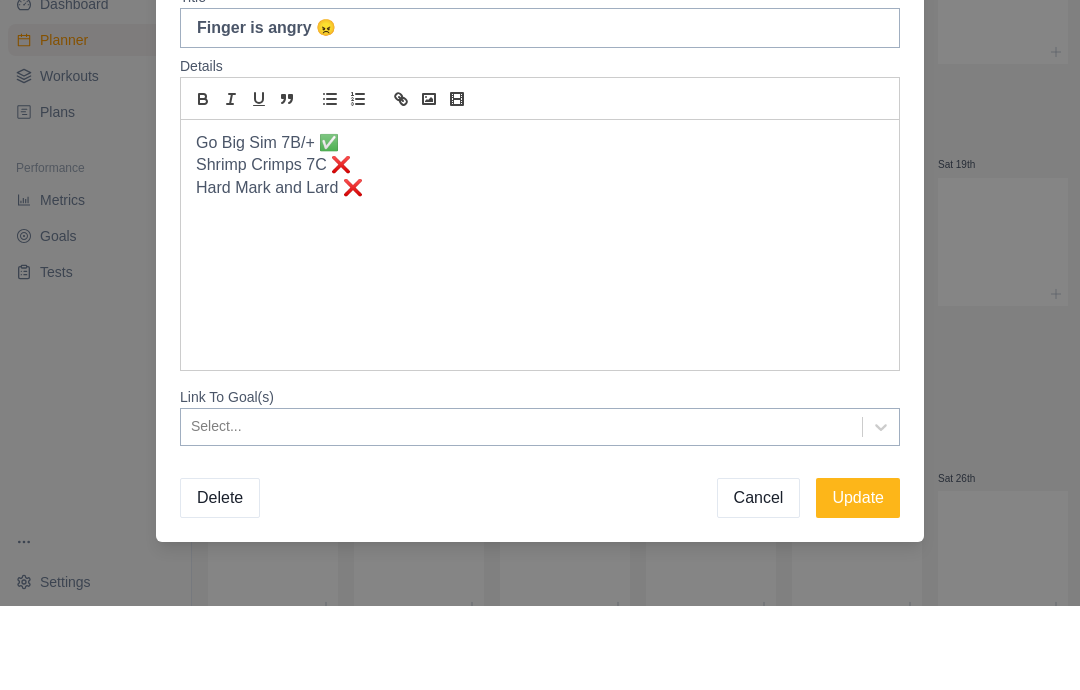click on "Go Big Sim 7B/+ ✅️" at bounding box center (540, 227) 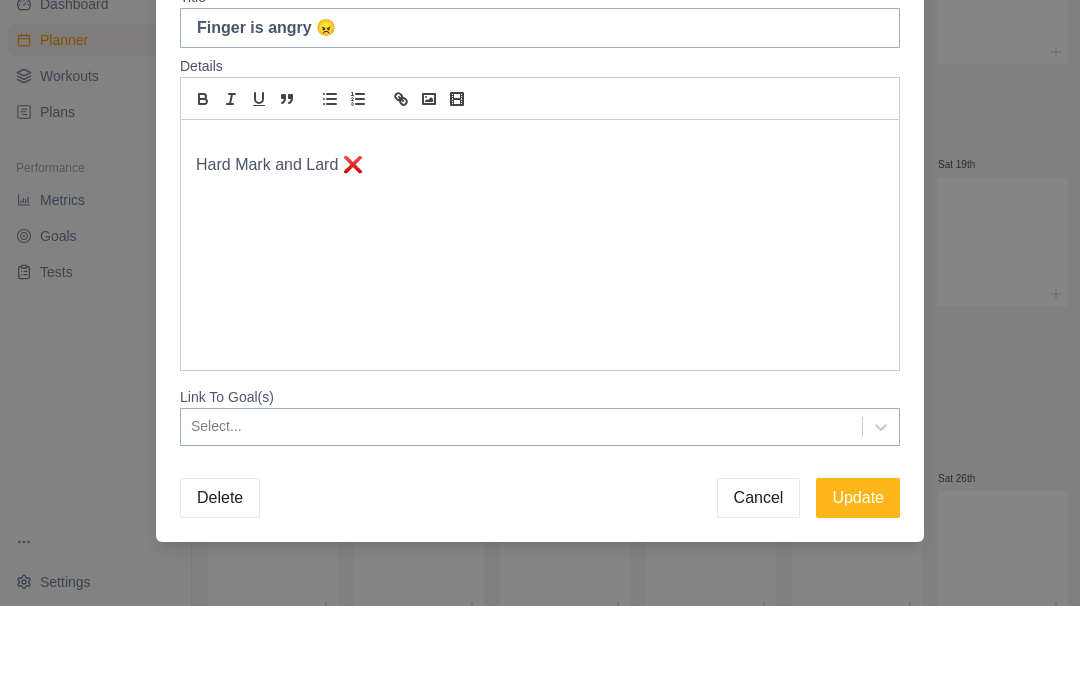 click on "Hard Mark and Lard ❌️" at bounding box center (540, 249) 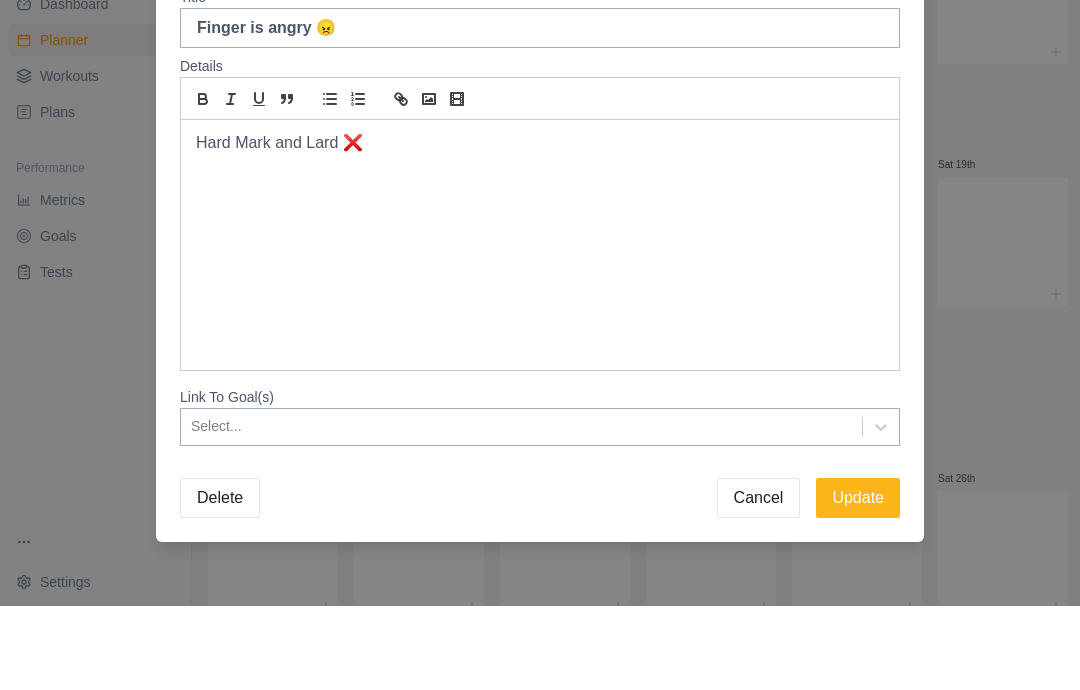 click on "Hard Mark and Lard ❌️" at bounding box center [540, 227] 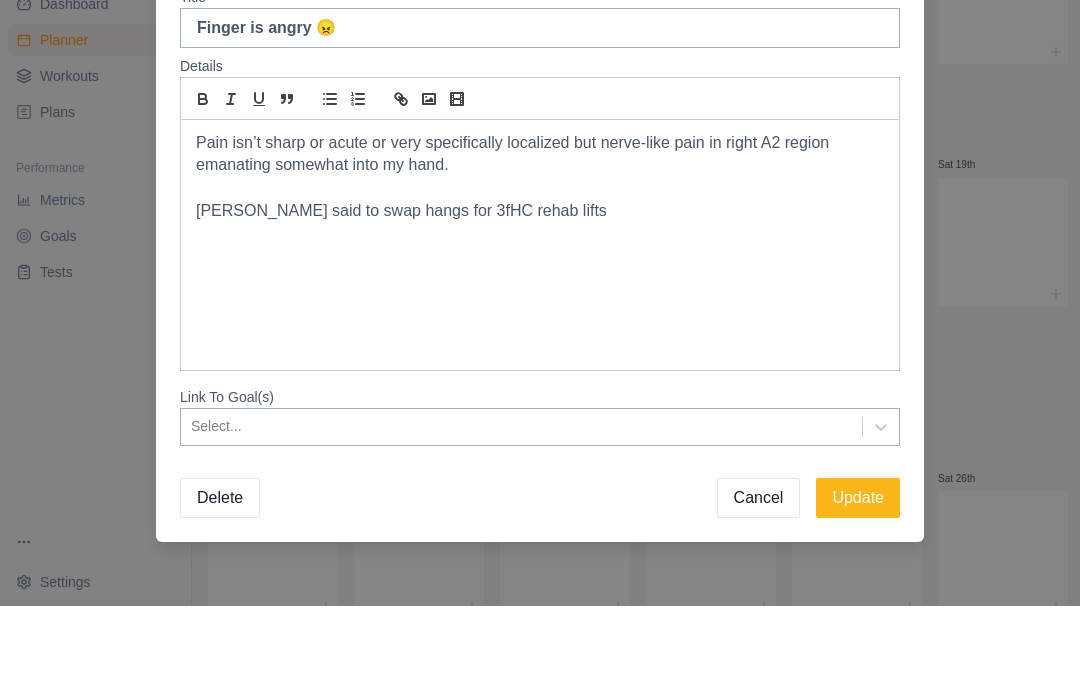click on "Pain isn’t sharp or acute or very specifically localized but nerve-like pain in right A2 region emanating somewhat into my hand." at bounding box center (540, 238) 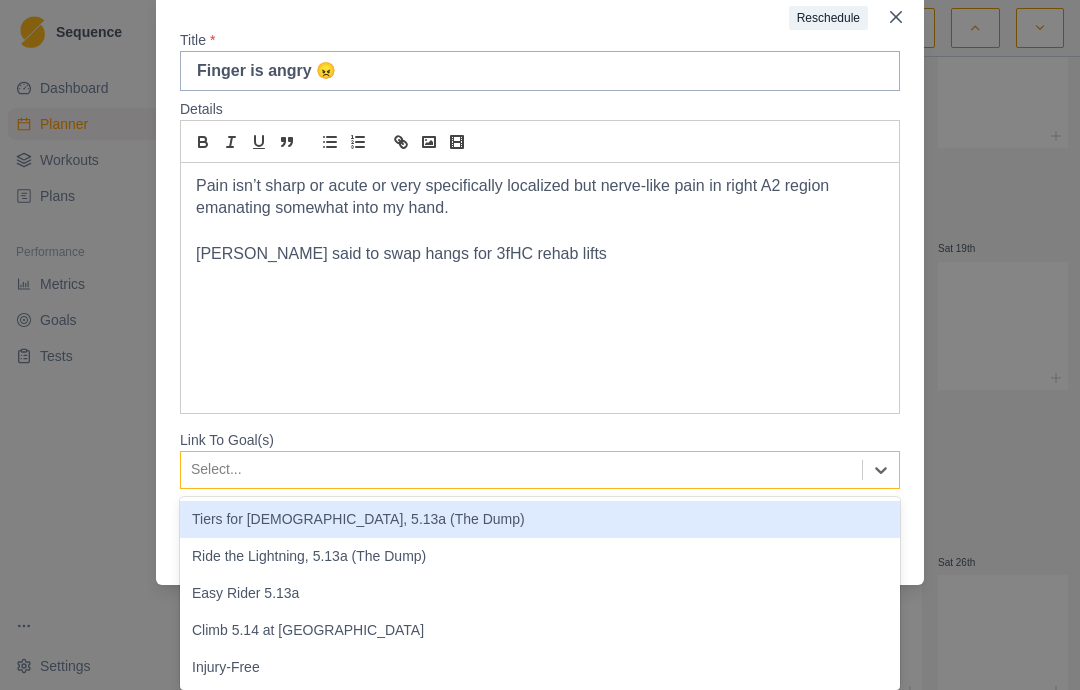 scroll, scrollTop: 32, scrollLeft: 0, axis: vertical 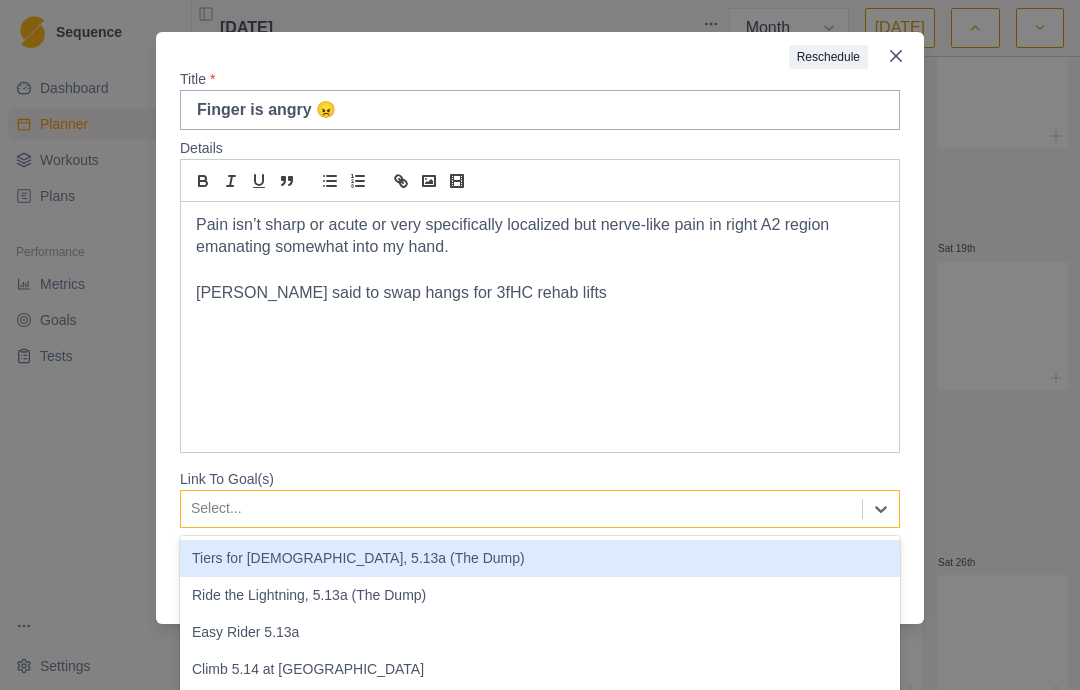 click on "Reschedule Title * Finger is angry 😠 Details Pain isn’t sharp or acute or very specifically localized but nerve-like pain in right A2 region emanating somewhat into my hand. [PERSON_NAME] said to swap hangs for 3fHC rehab lifts Link To Goal(s) Tiers for Allah, 5.13a (The Dump), 1 of 5. 5 results available. Use Up and Down to choose options, press Enter to select the currently focused option, press Escape to exit the menu, press Tab to select the option and exit the menu. Select... Tiers for [DEMOGRAPHIC_DATA], 5.13a (The Dump) Ride the Lightning, 5.13a (The Dump)  Easy Rider 5.13a Climb 5.14 at [GEOGRAPHIC_DATA] Injury-Free Delete Cancel Update" at bounding box center (540, 345) 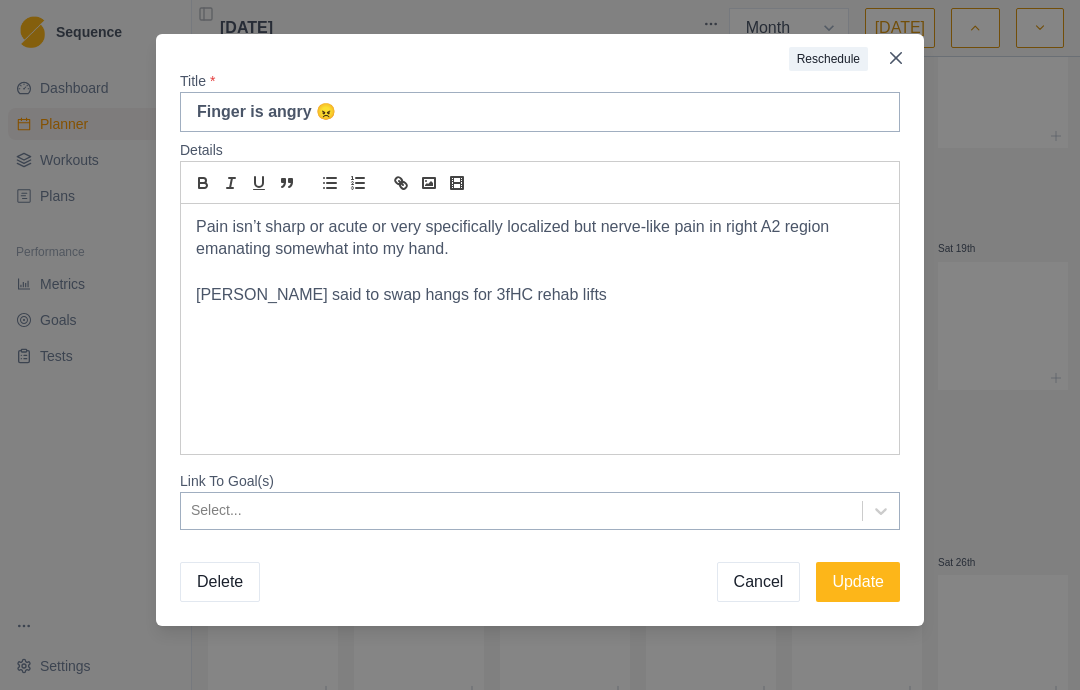 click on "Update" at bounding box center [858, 582] 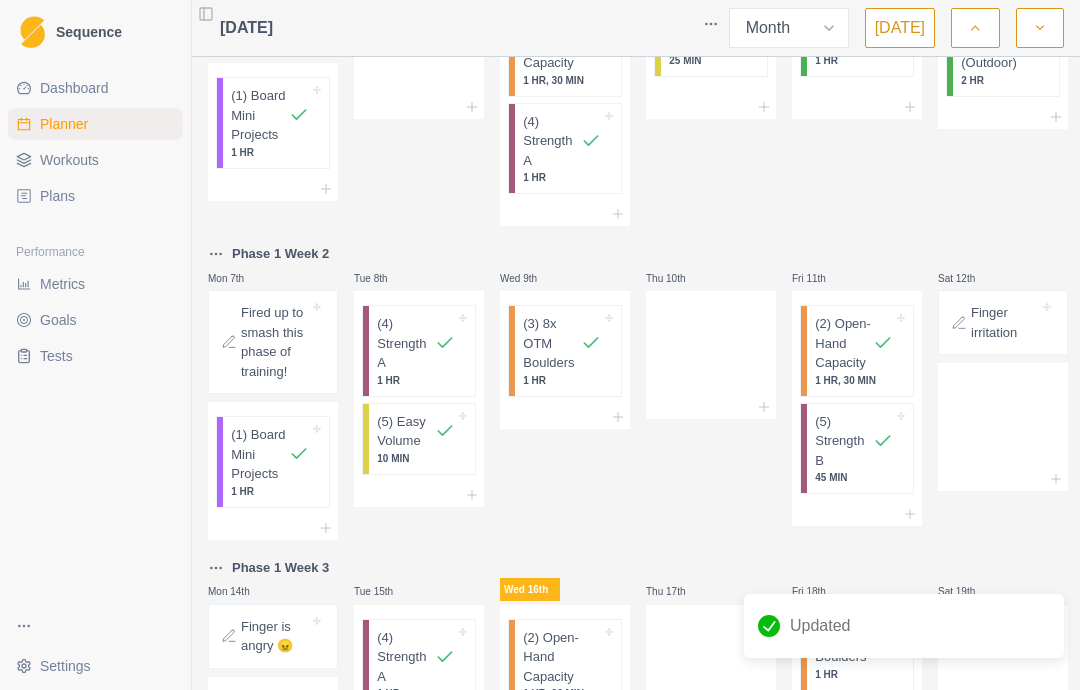 scroll, scrollTop: 202, scrollLeft: 0, axis: vertical 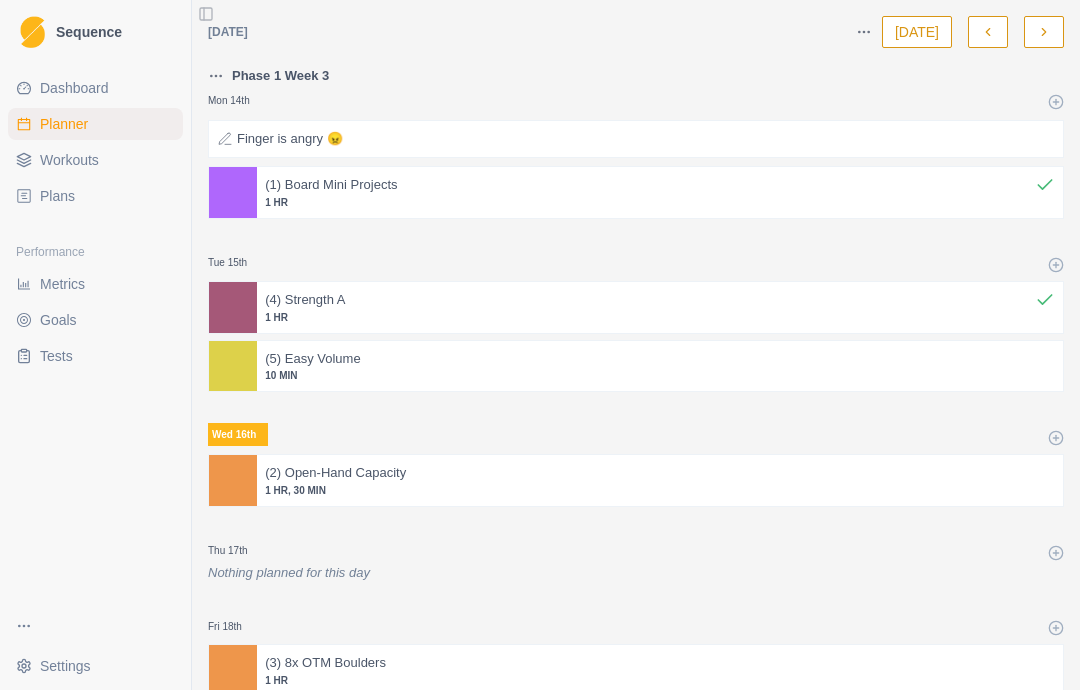 select on "month" 